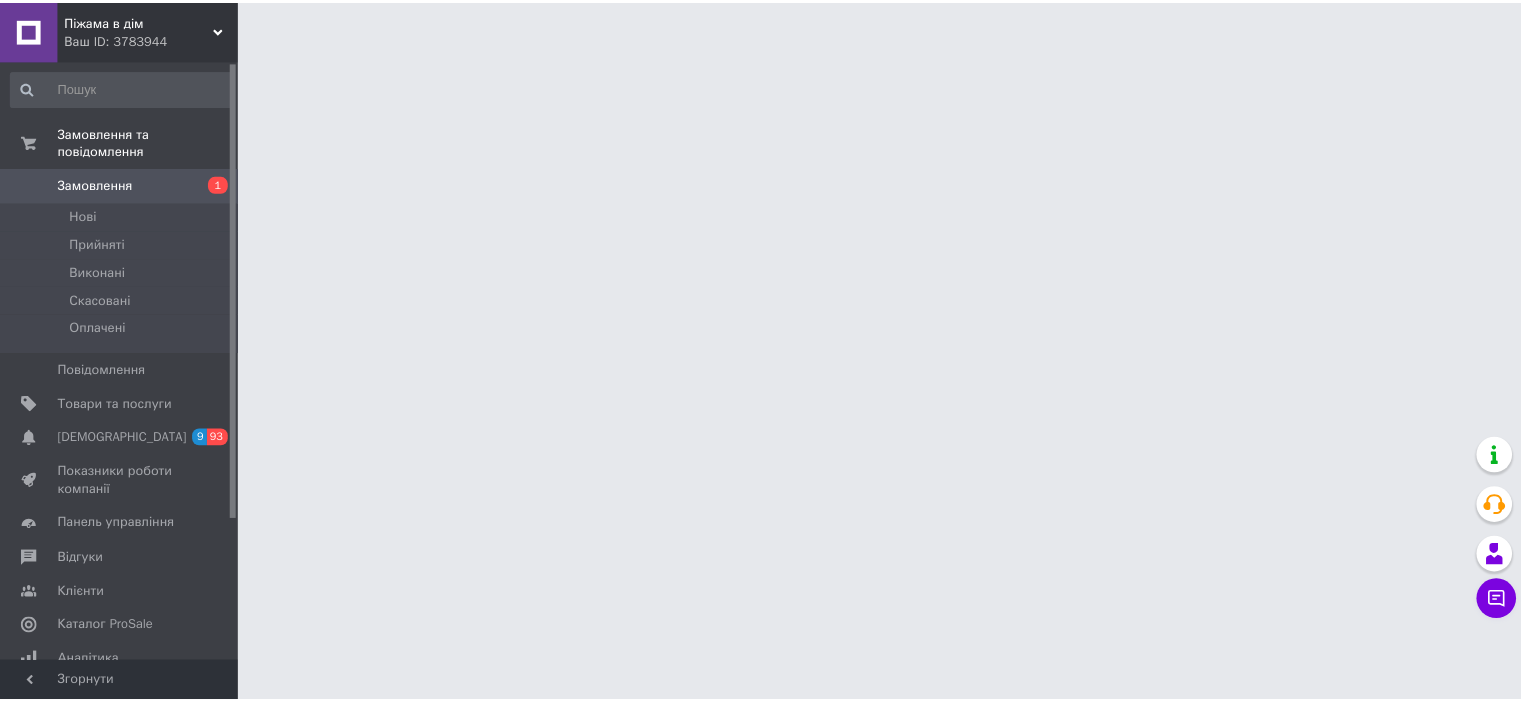 scroll, scrollTop: 0, scrollLeft: 0, axis: both 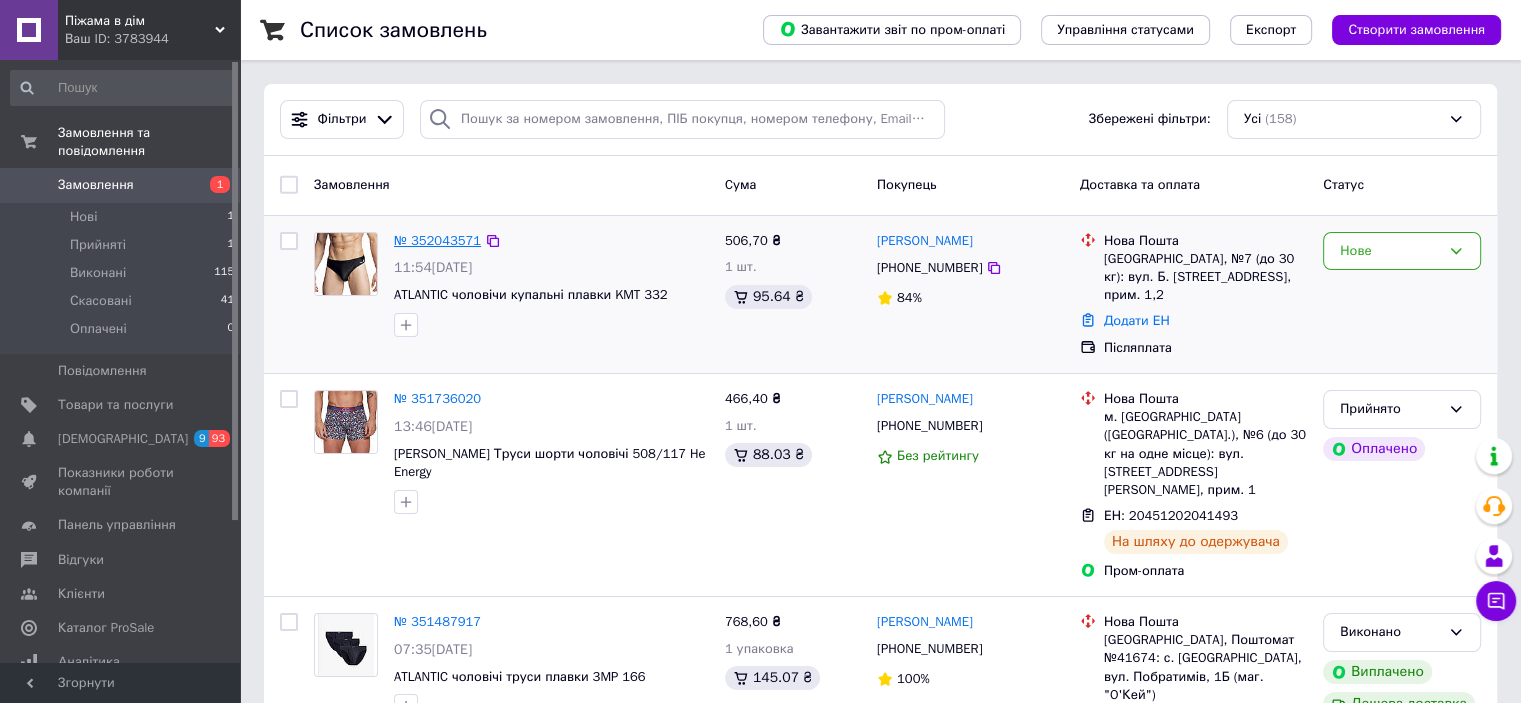 click on "№ 352043571" at bounding box center [437, 240] 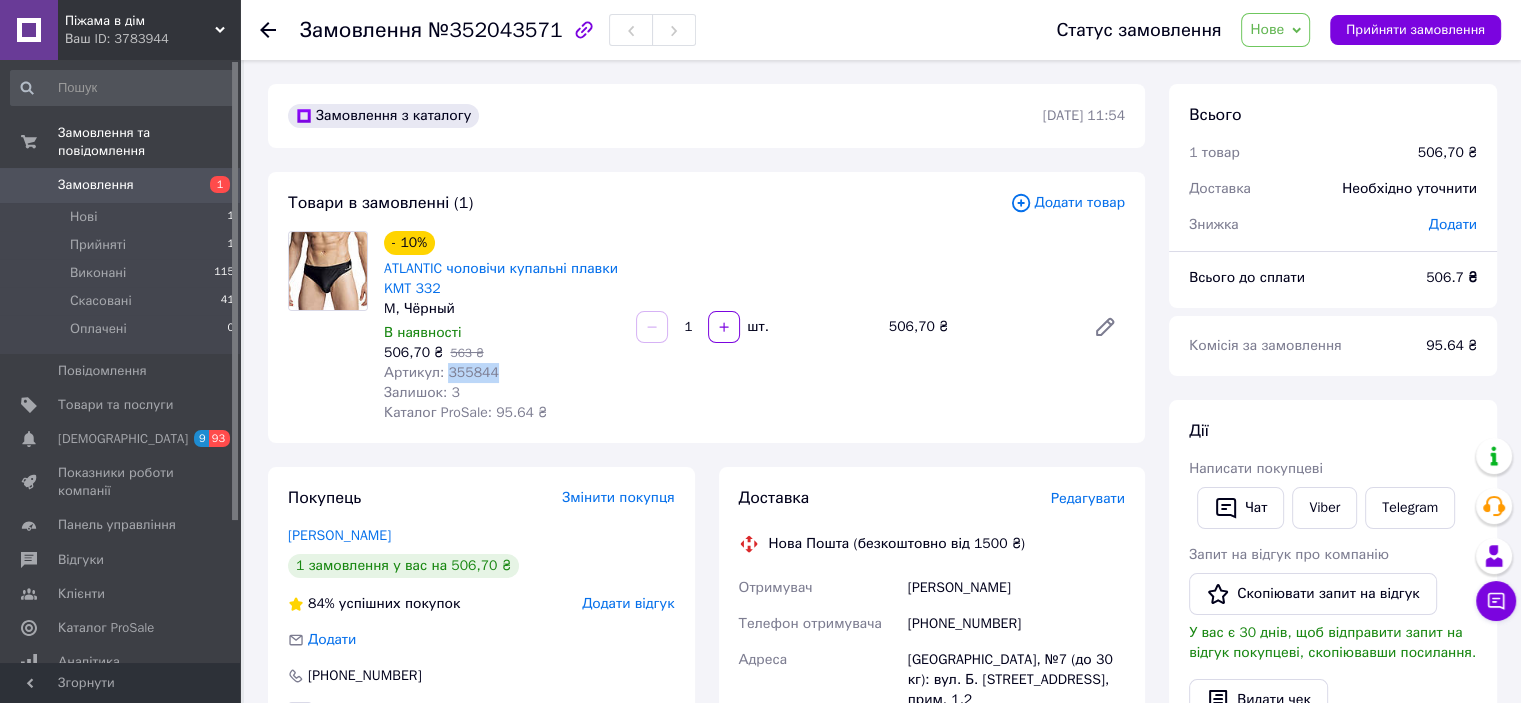 drag, startPoint x: 445, startPoint y: 375, endPoint x: 491, endPoint y: 375, distance: 46 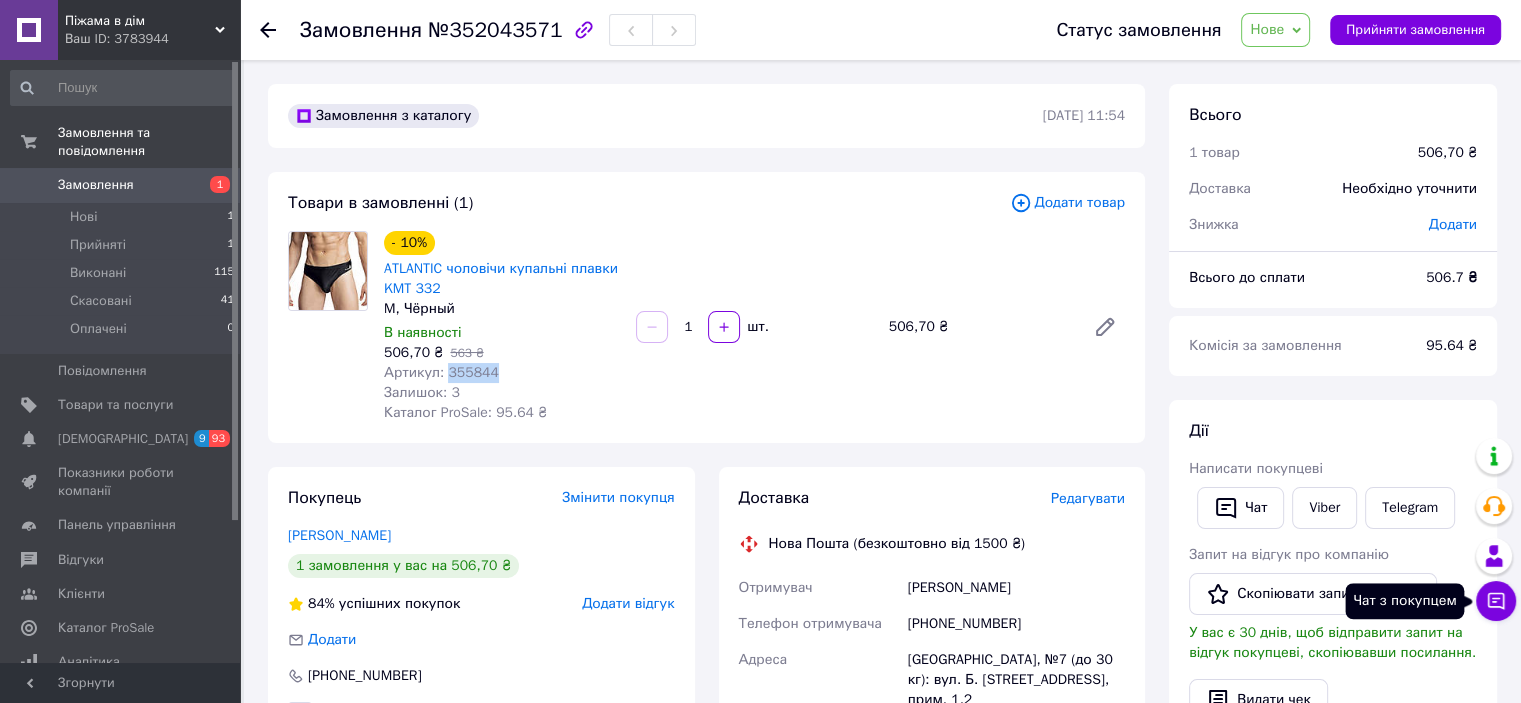 click on "Чат з покупцем" at bounding box center [1496, 601] 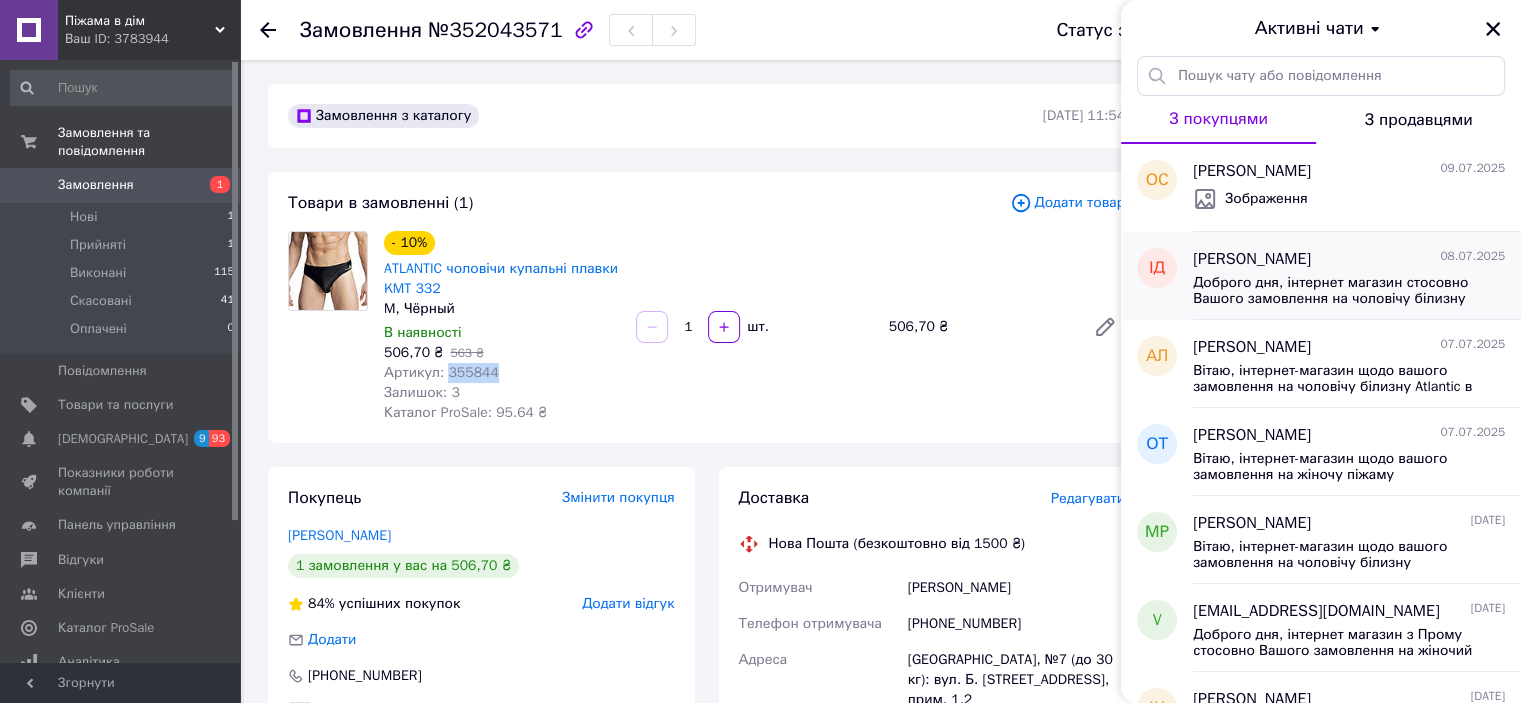 click on "Доброго дня, інтернет магазин стосовно Вашого замовлення на чоловічу білизну Cornette у розмірі XL, білизна є в наявності. Відправка буде протягом 1-2 днів. Після відправки повідомимо Вам номер ТТН.
Дякуємо за замовлення.
Бережіть себе та гарного дня!" at bounding box center (1335, 291) 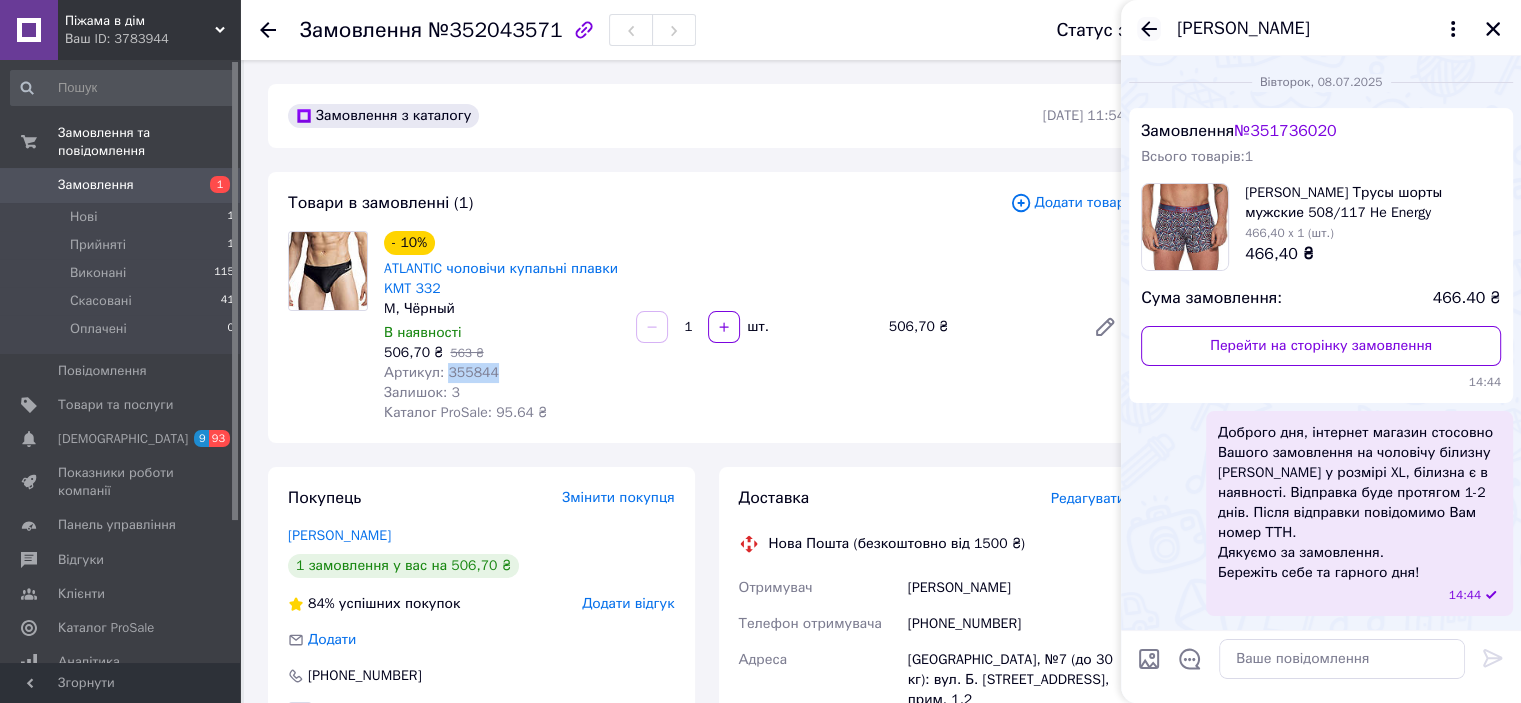 click 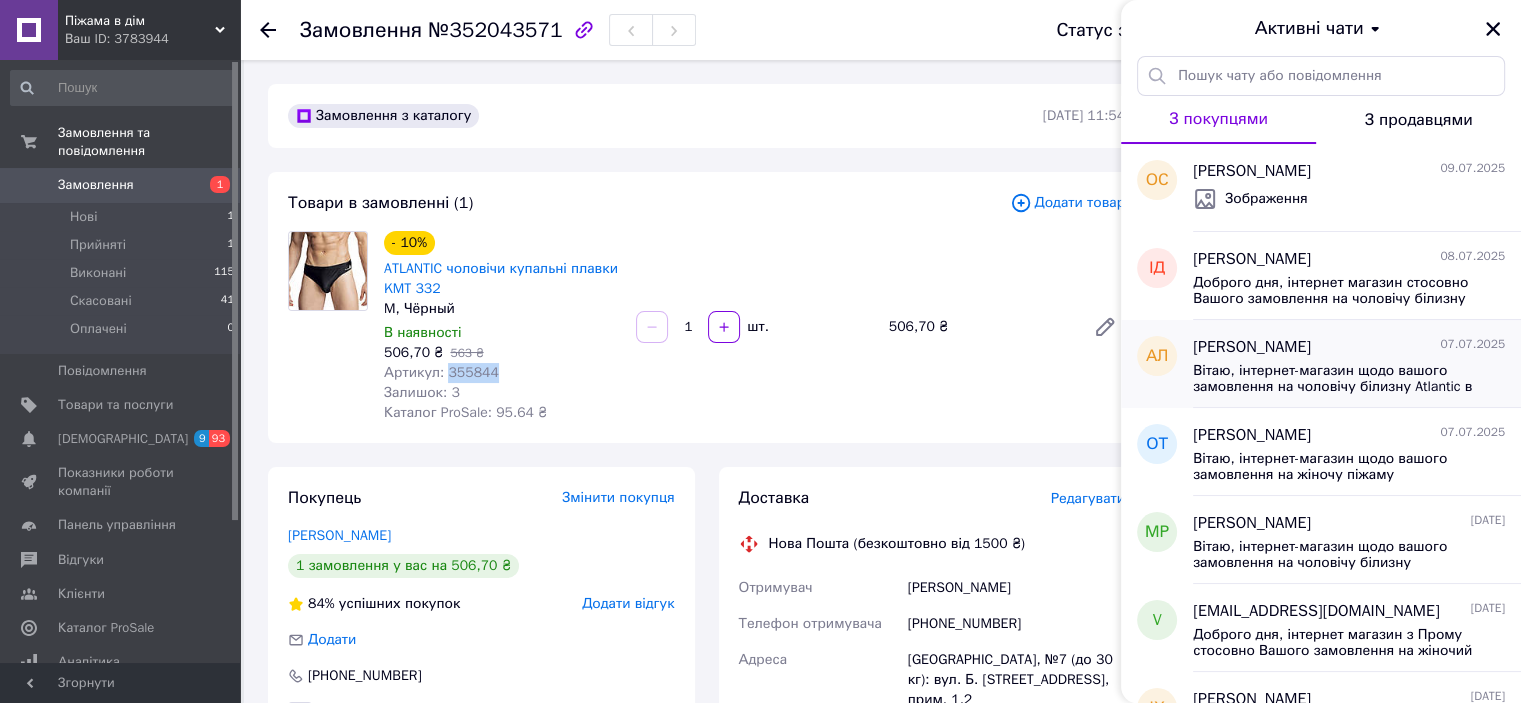 click on "Вітаю, інтернет-магазин щодо вашого замовлення на чоловічу білизну Atlantic в розмірі L. Труси є в наявності, відправка буде протягом 1-2 днів. Після відправки повідомимо вам номер ТТН.
Дякуємо за замовлення.
Бережіть себе та гарного дня!!!" at bounding box center (1335, 379) 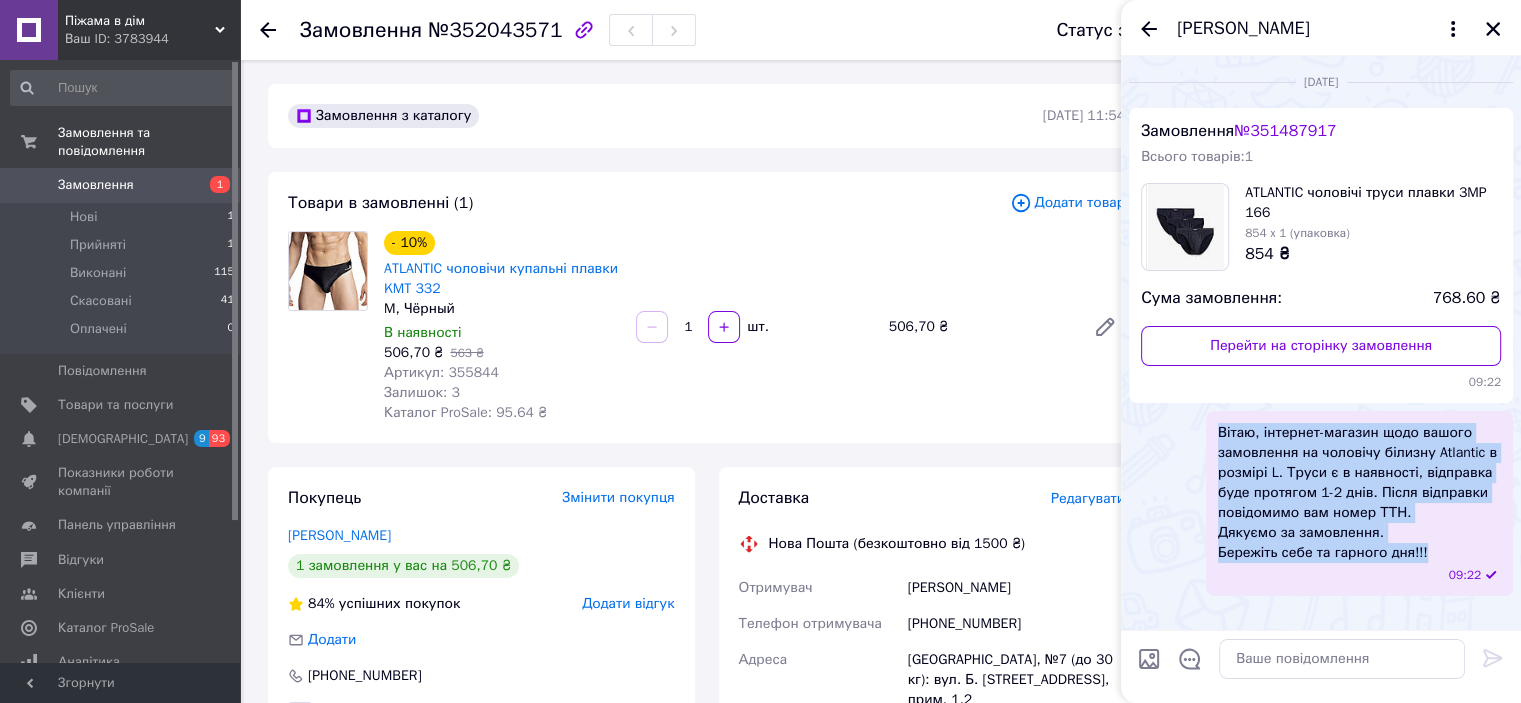 drag, startPoint x: 1219, startPoint y: 431, endPoint x: 1427, endPoint y: 546, distance: 237.67415 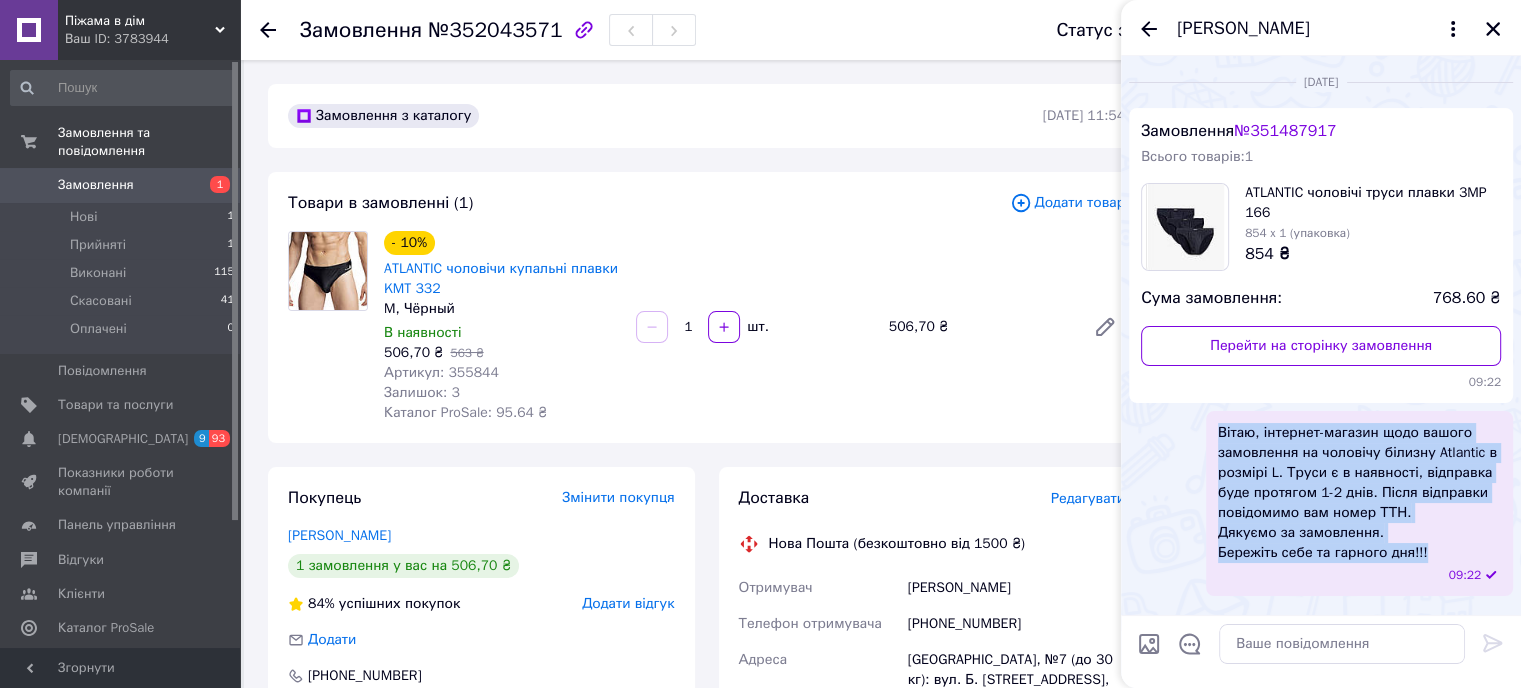 copy on "Вітаю, інтернет-магазин щодо вашого замовлення на чоловічу білизну Atlantic в розмірі L. Труси є в наявності, відправка буде протягом 1-2 днів. Після відправки повідомимо вам номер ТТН. Дякуємо за замовлення. Бережіть себе та гарного дня!!!" 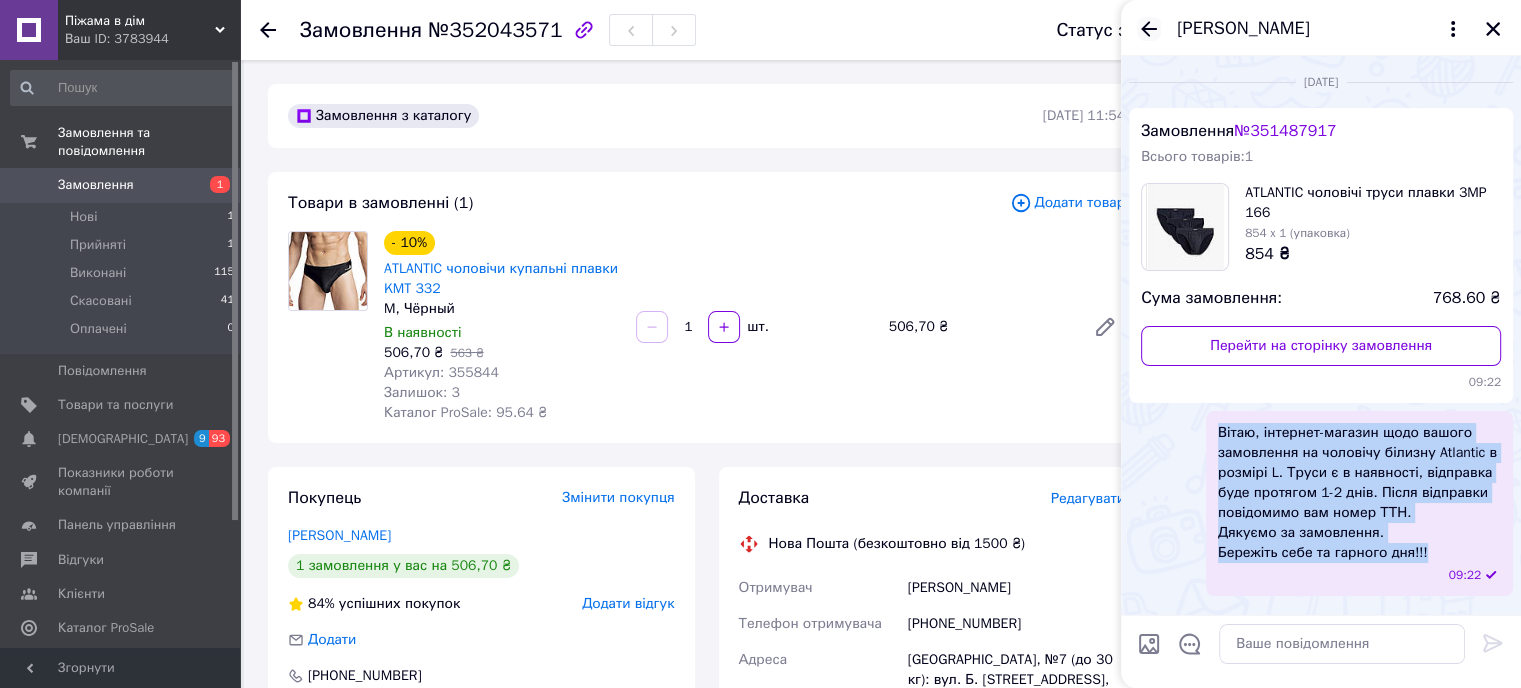 click 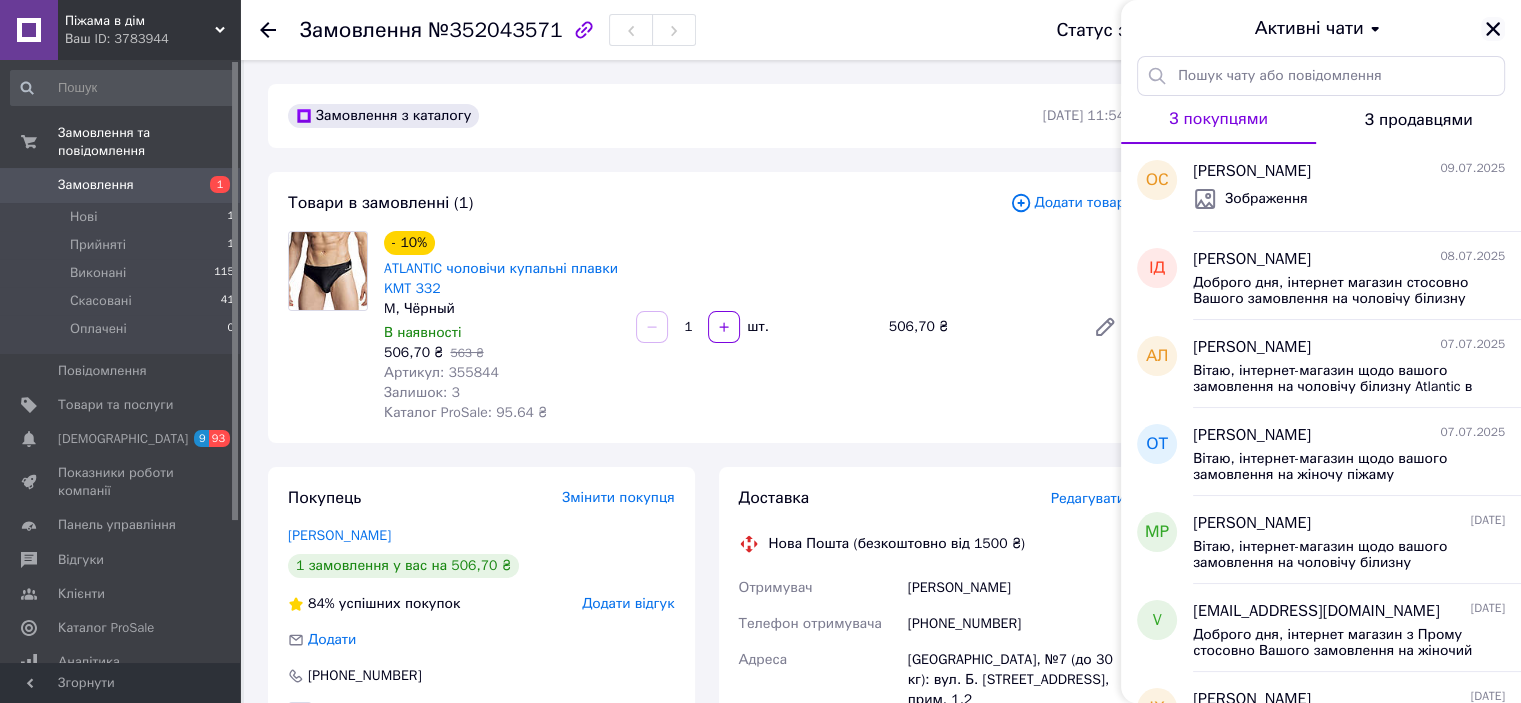 click 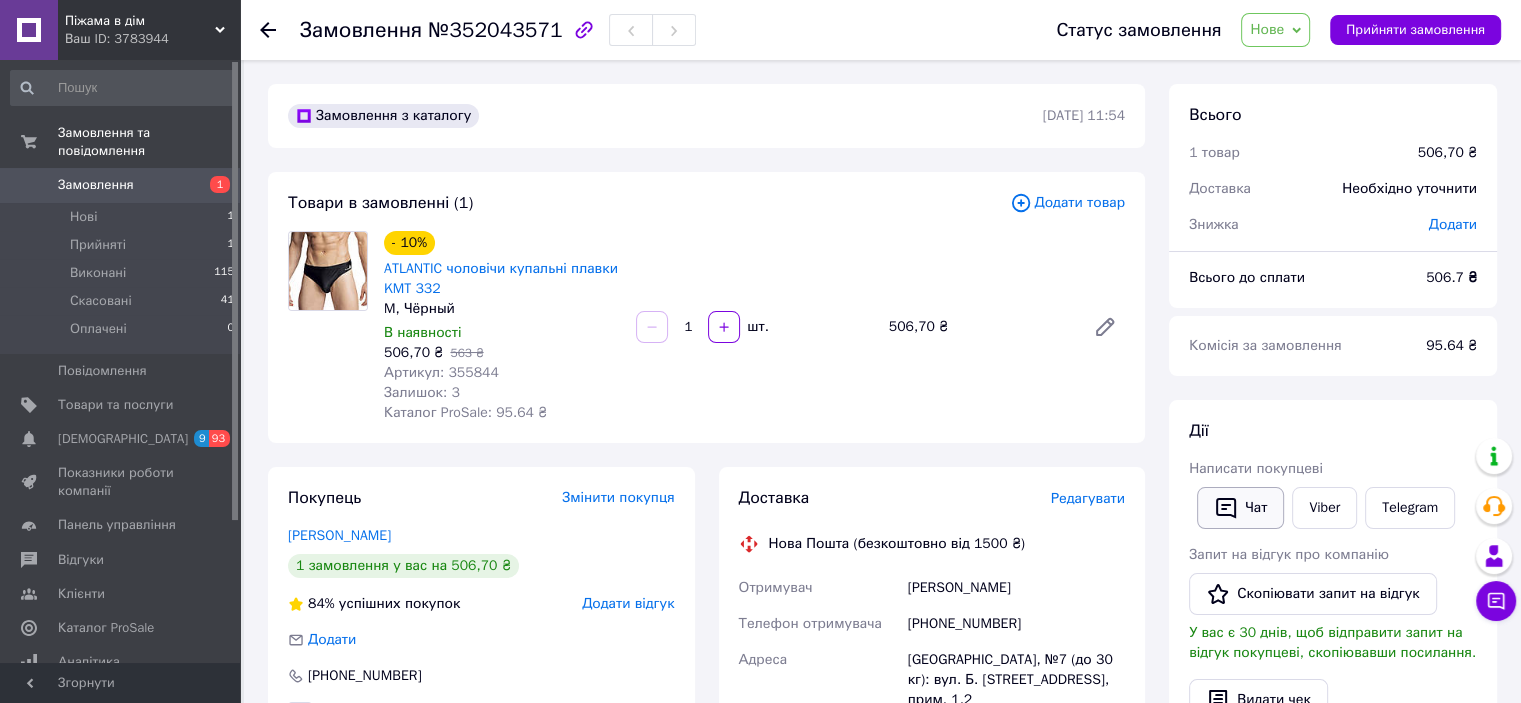 click on "Чат" at bounding box center (1240, 508) 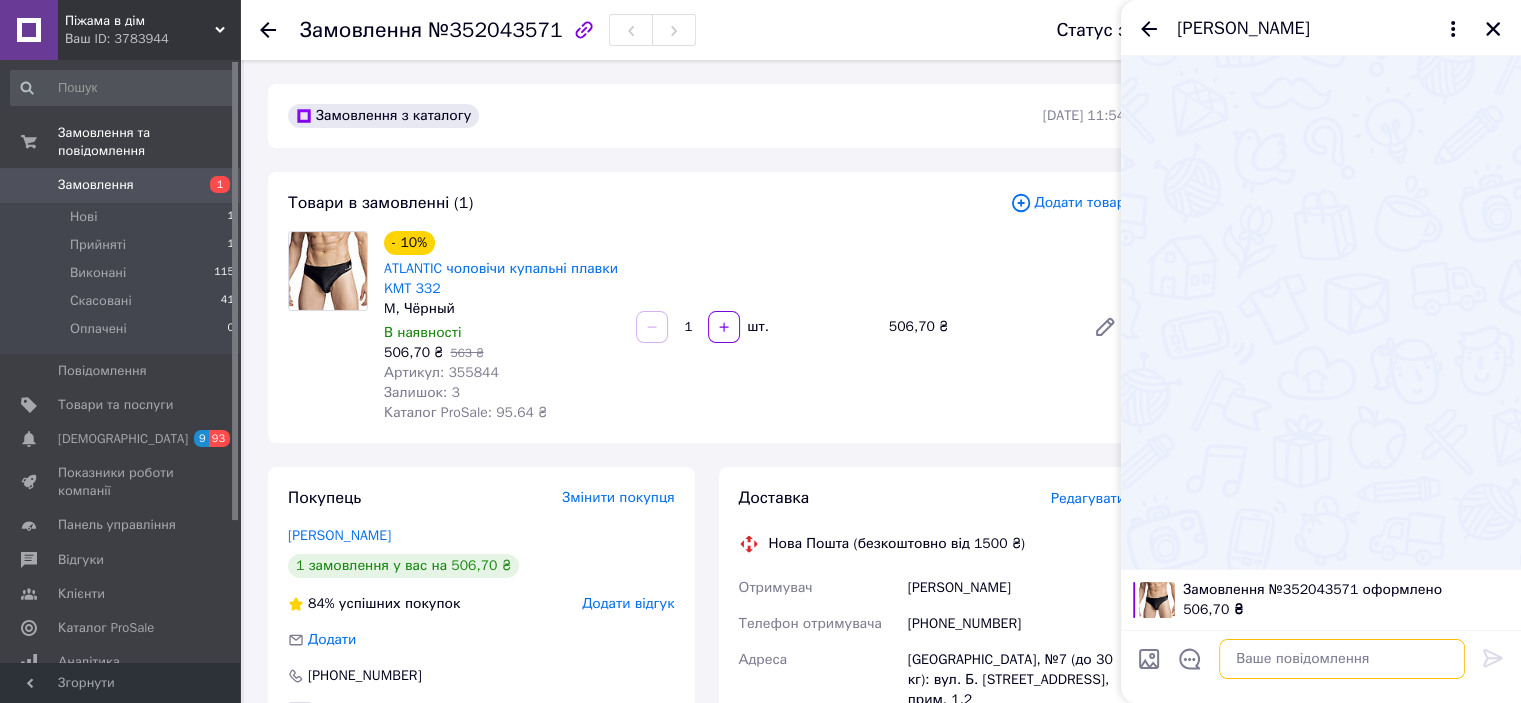 click at bounding box center [1342, 659] 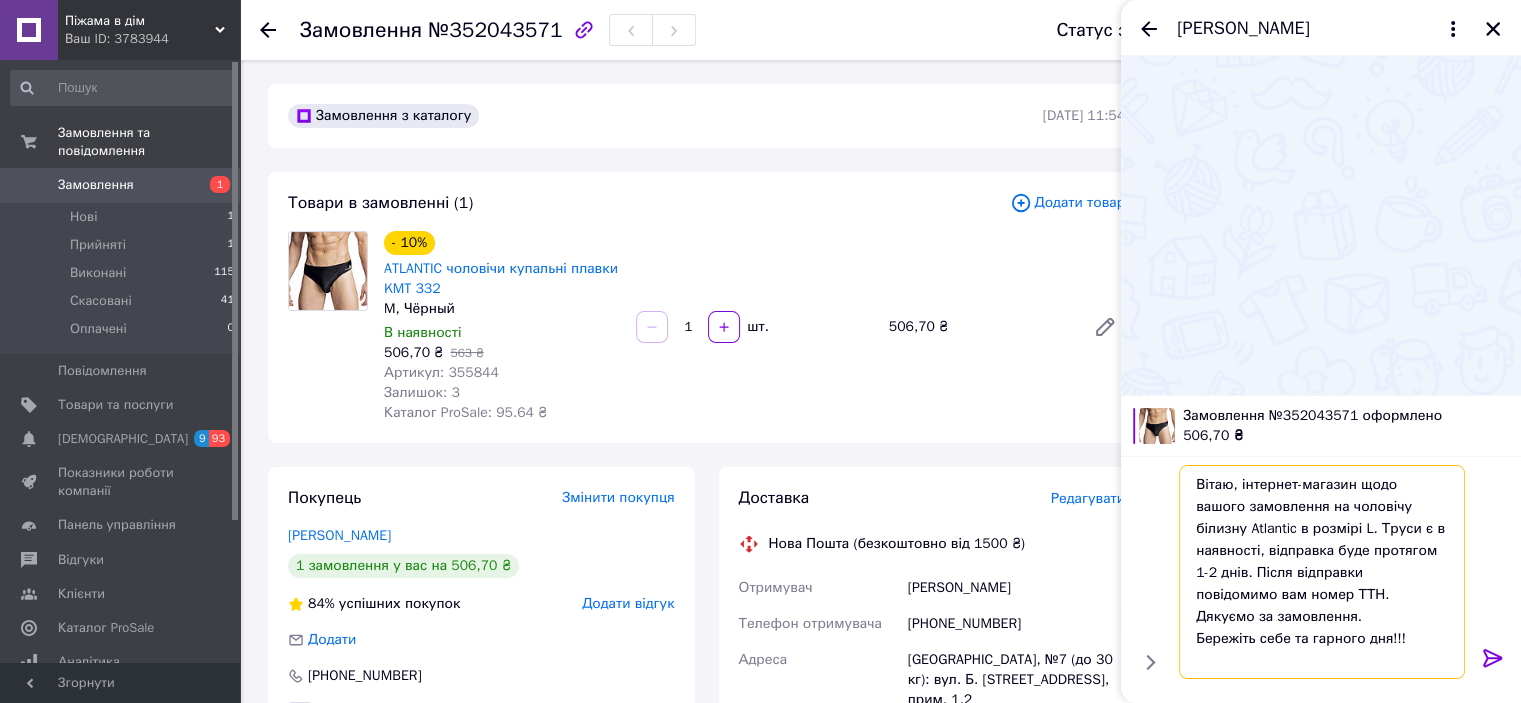 click on "Вітаю, інтернет-магазин щодо вашого замовлення на чоловічу білизну Atlantic в розмірі L. Труси є в наявності, відправка буде протягом 1-2 днів. Після відправки повідомимо вам номер ТТН.
Дякуємо за замовлення.
Бережіть себе та гарного дня!!!" at bounding box center [1322, 572] 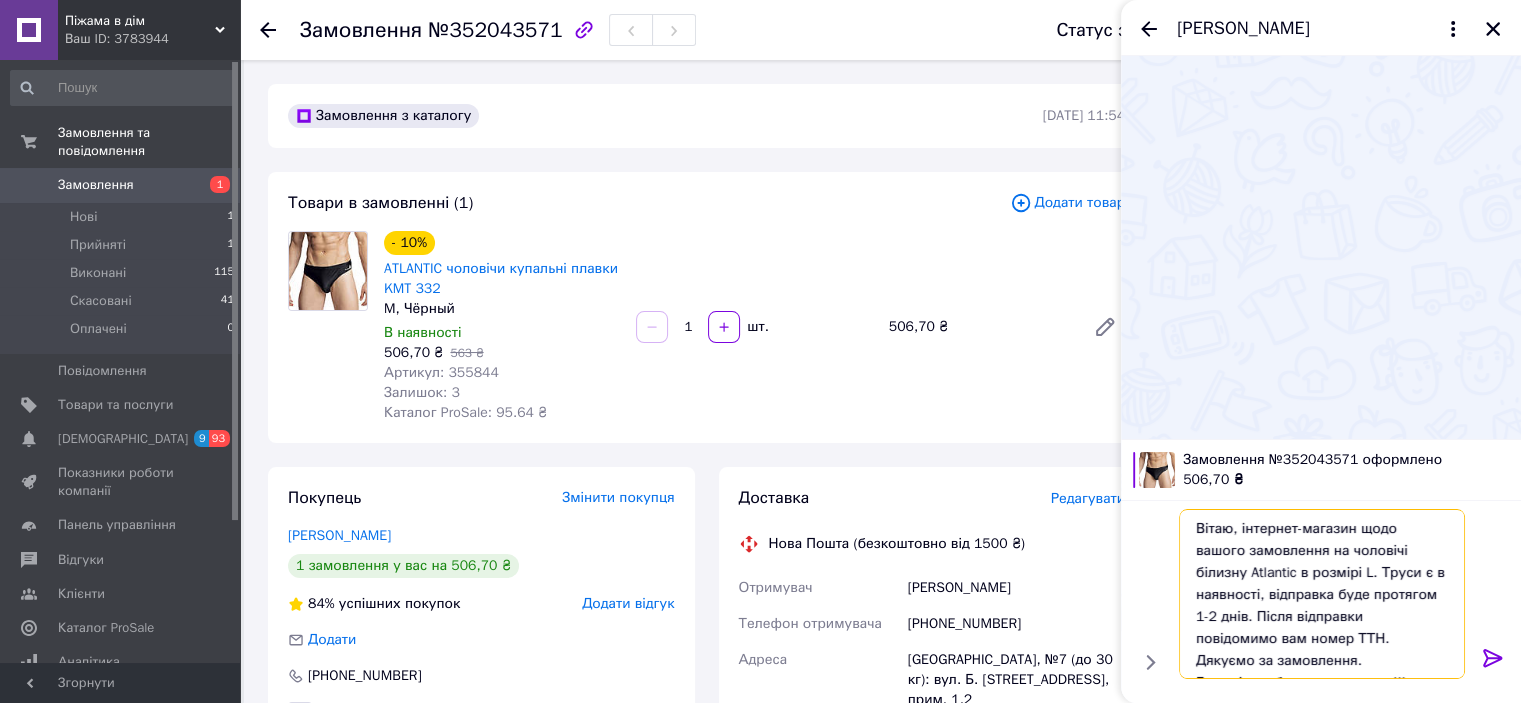drag, startPoint x: 1353, startPoint y: 552, endPoint x: 1397, endPoint y: 555, distance: 44.102154 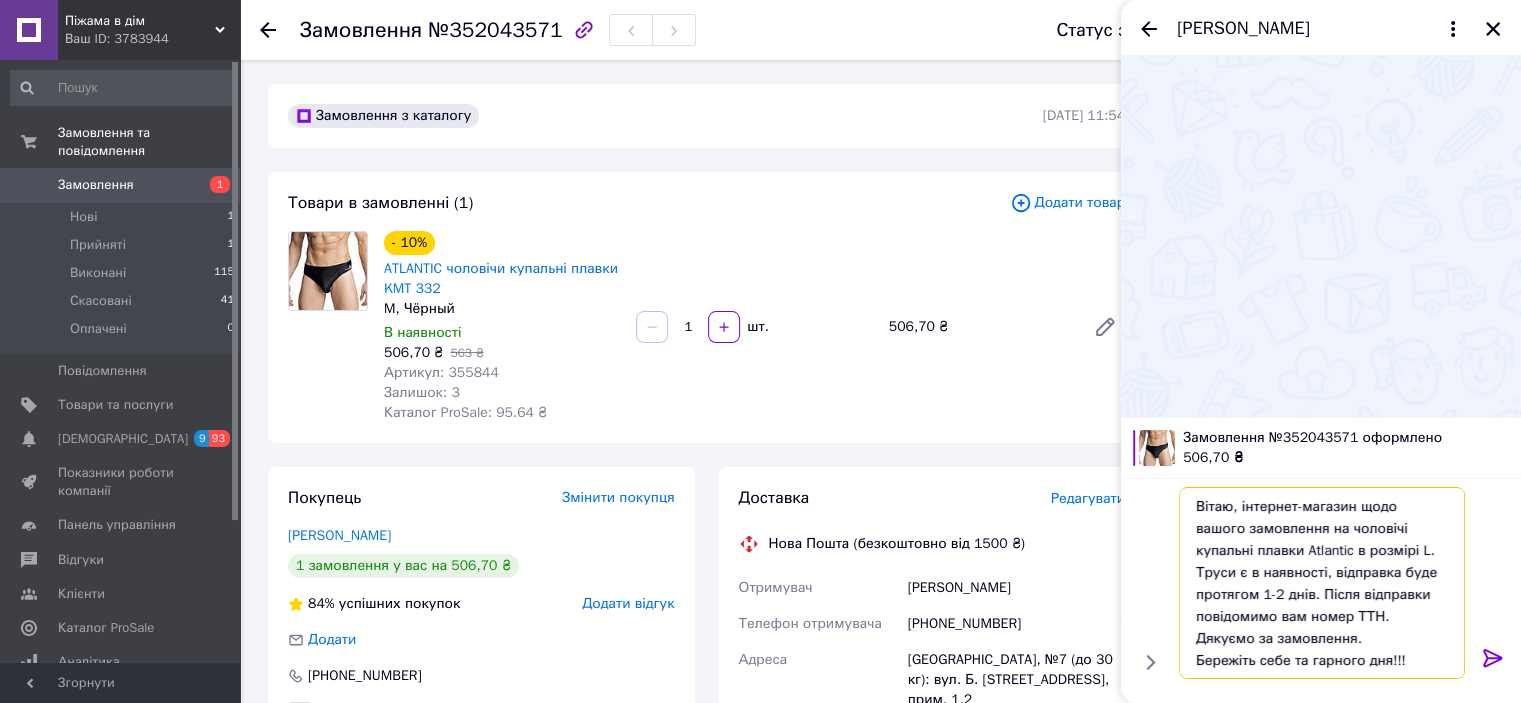 click on "Вітаю, інтернет-магазин щодо вашого замовлення на чоловічі купальні плавки Atlantic в розмірі L. Труси є в наявності, відправка буде протягом 1-2 днів. Після відправки повідомимо вам номер ТТН.
Дякуємо за замовлення.
Бережіть себе та гарного дня!!!" at bounding box center [1322, 583] 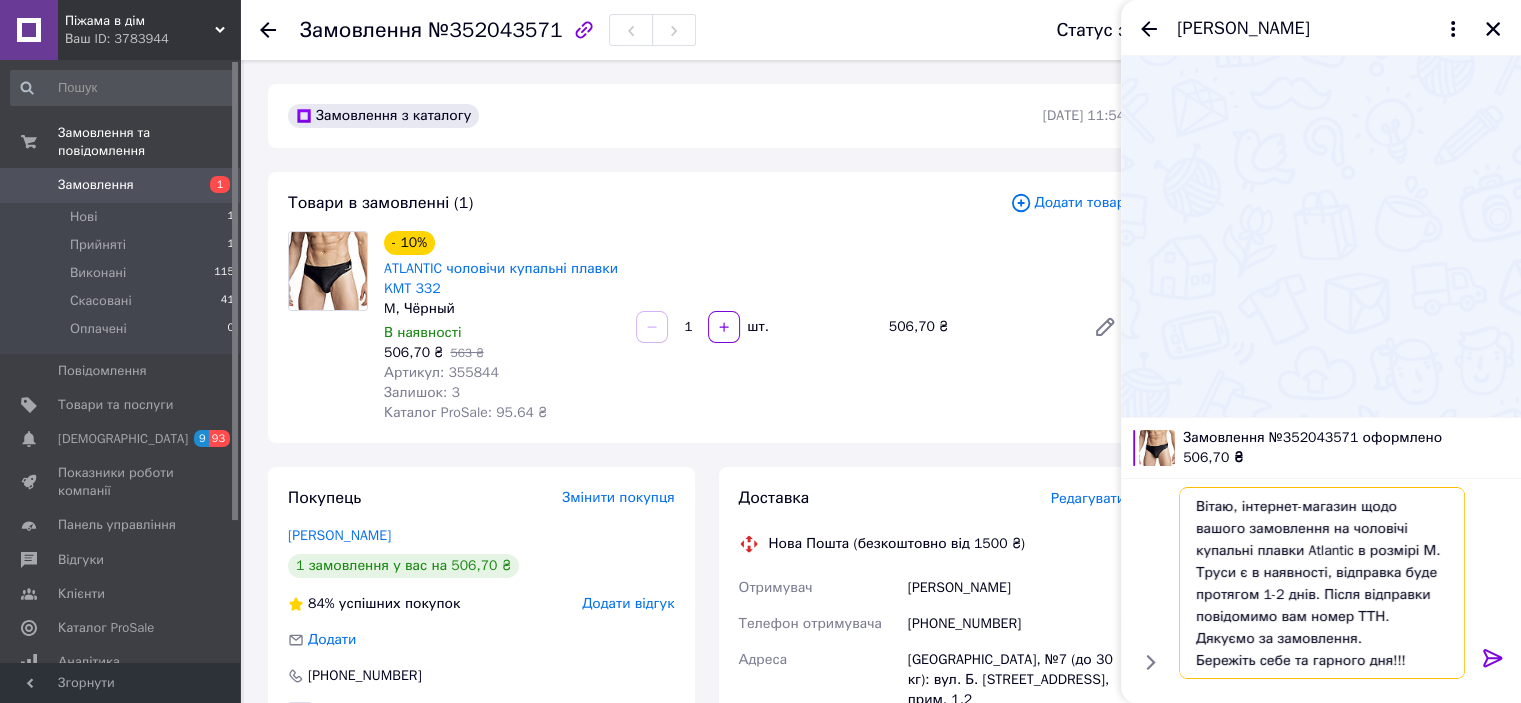 click on "Вітаю, інтернет-магазин щодо вашого замовлення на чоловічі купальні плавки Atlantic в розмірі М. Труси є в наявності, відправка буде протягом 1-2 днів. Після відправки повідомимо вам номер ТТН.
Дякуємо за замовлення.
Бережіть себе та гарного дня!!!" at bounding box center (1322, 583) 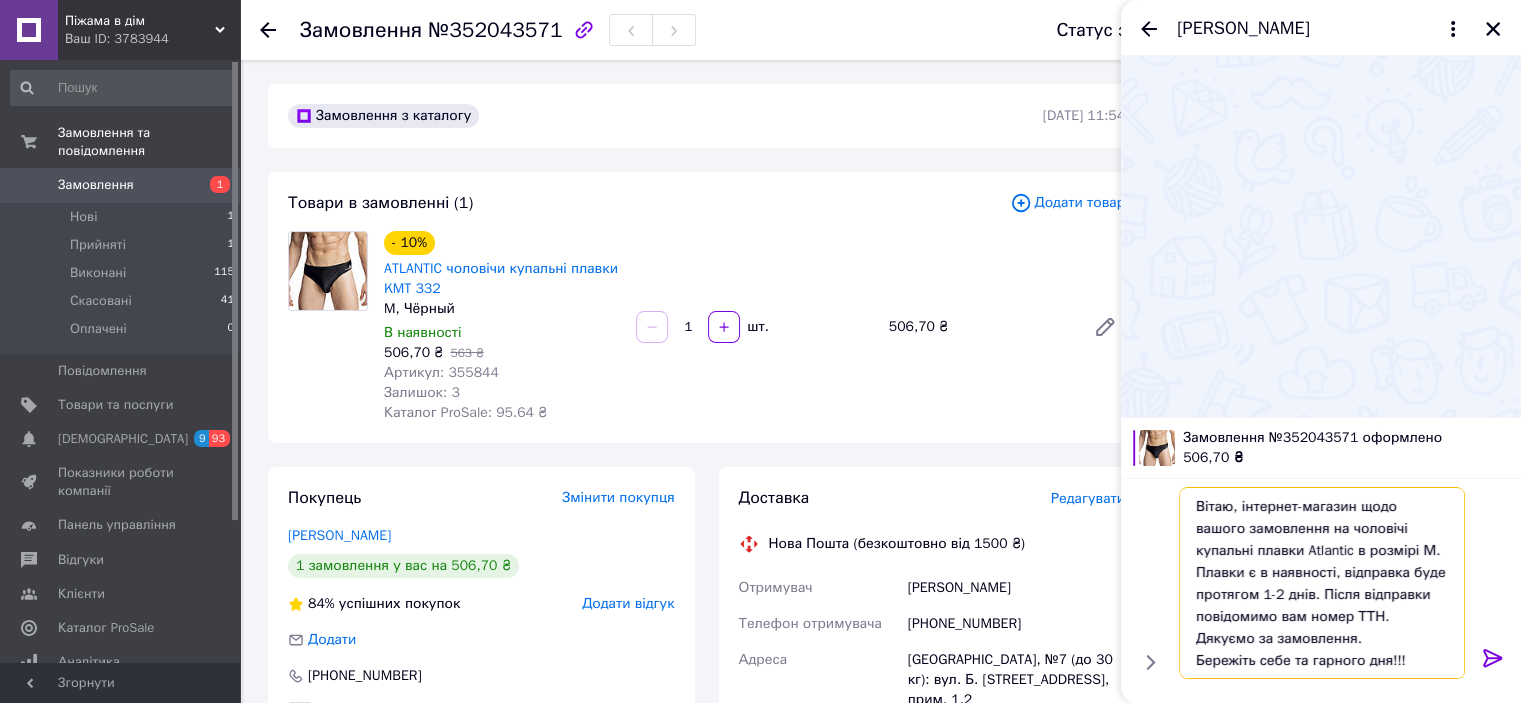 click on "Вітаю, інтернет-магазин щодо вашого замовлення на чоловічі купальні плавки Atlantic в розмірі М. Плавки є в наявності, відправка буде протягом 1-2 днів. Після відправки повідомимо вам номер ТТН.
Дякуємо за замовлення.
Бережіть себе та гарного дня!!!" at bounding box center [1322, 583] 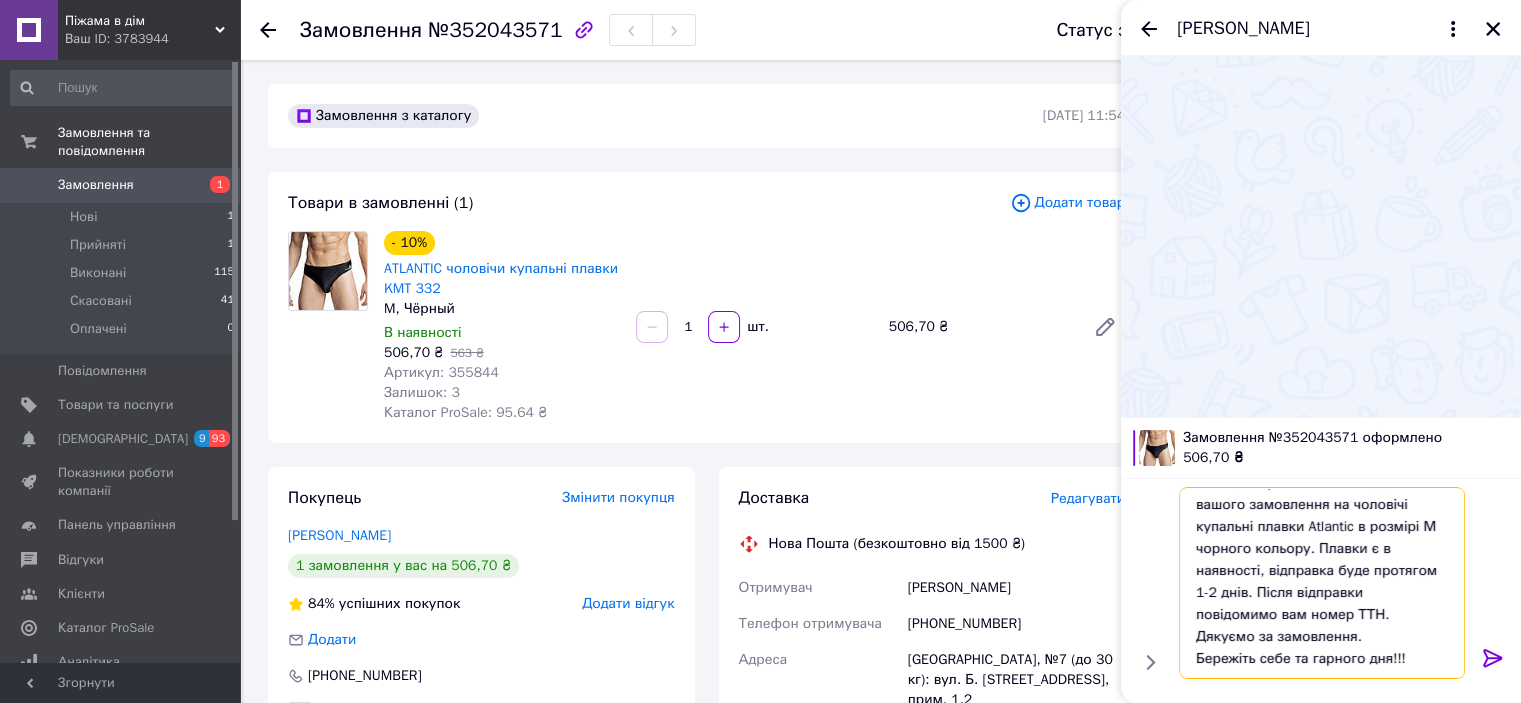 scroll, scrollTop: 0, scrollLeft: 0, axis: both 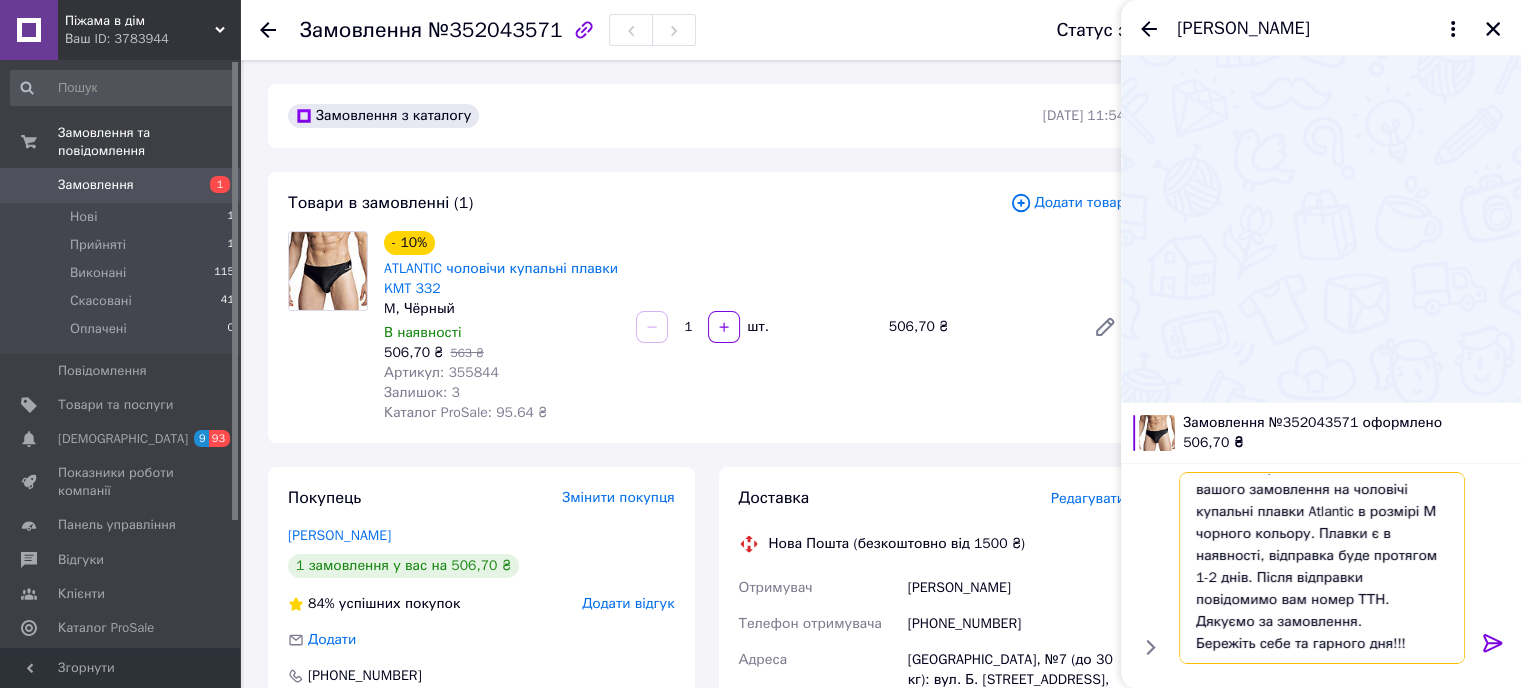 click on "Вітаю, інтернет-магазин щодо вашого замовлення на чоловічі купальні плавки Atlantic в розмірі М чорного кольору. Плавки є в наявності, відправка буде протягом 1-2 днів. Після відправки повідомимо вам номер ТТН.
Дякуємо за замовлення.
Бережіть себе та гарного дня!!!" at bounding box center (1322, 568) 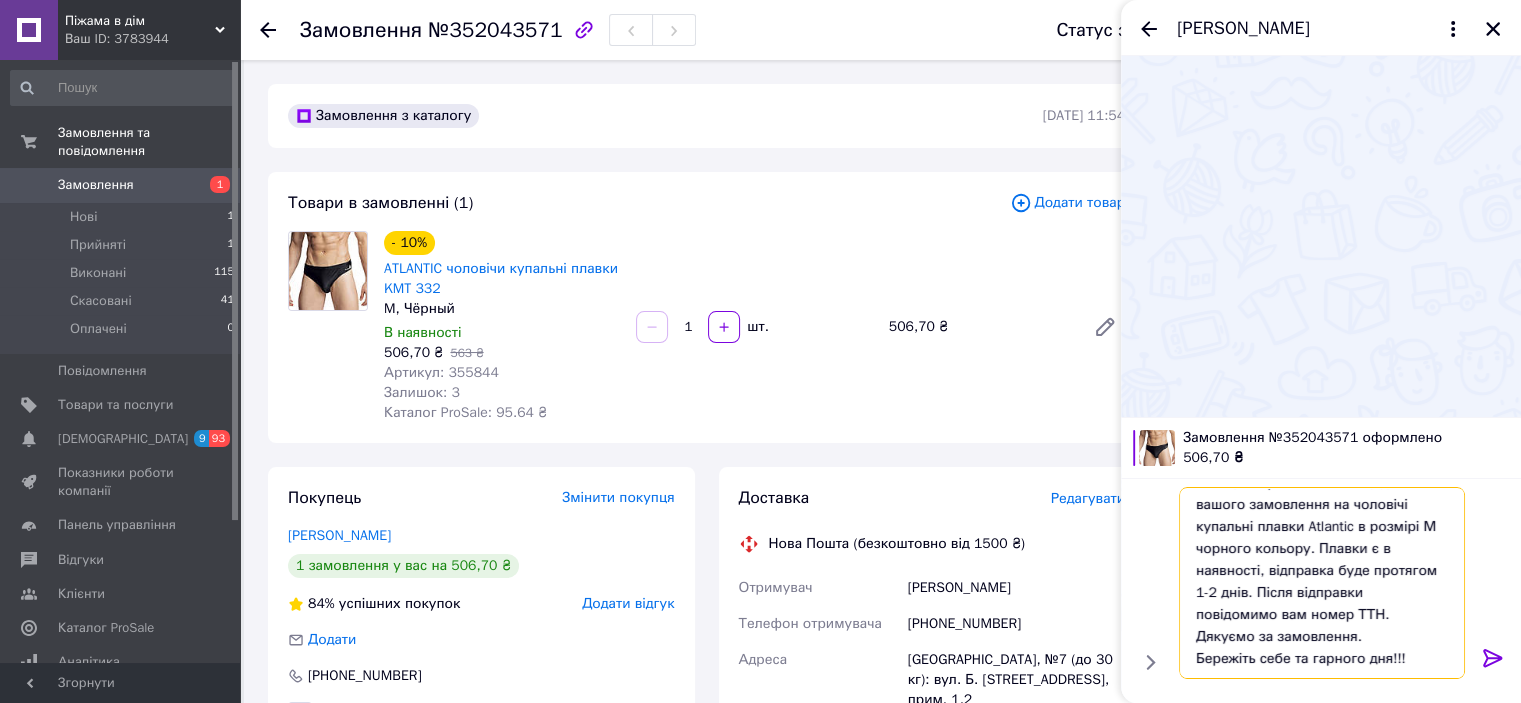 type on "Вітаю, інтернет-магазин щодо вашого замовлення на чоловічі купальні плавки Atlantic в розмірі М чорного кольору. Плавки є в наявності, відправка буде протягом 1-2 днів. Після відправки повідомимо вам номер ТТН.
Дякуємо за замовлення.
Бережіть себе та гарного дня!!!" 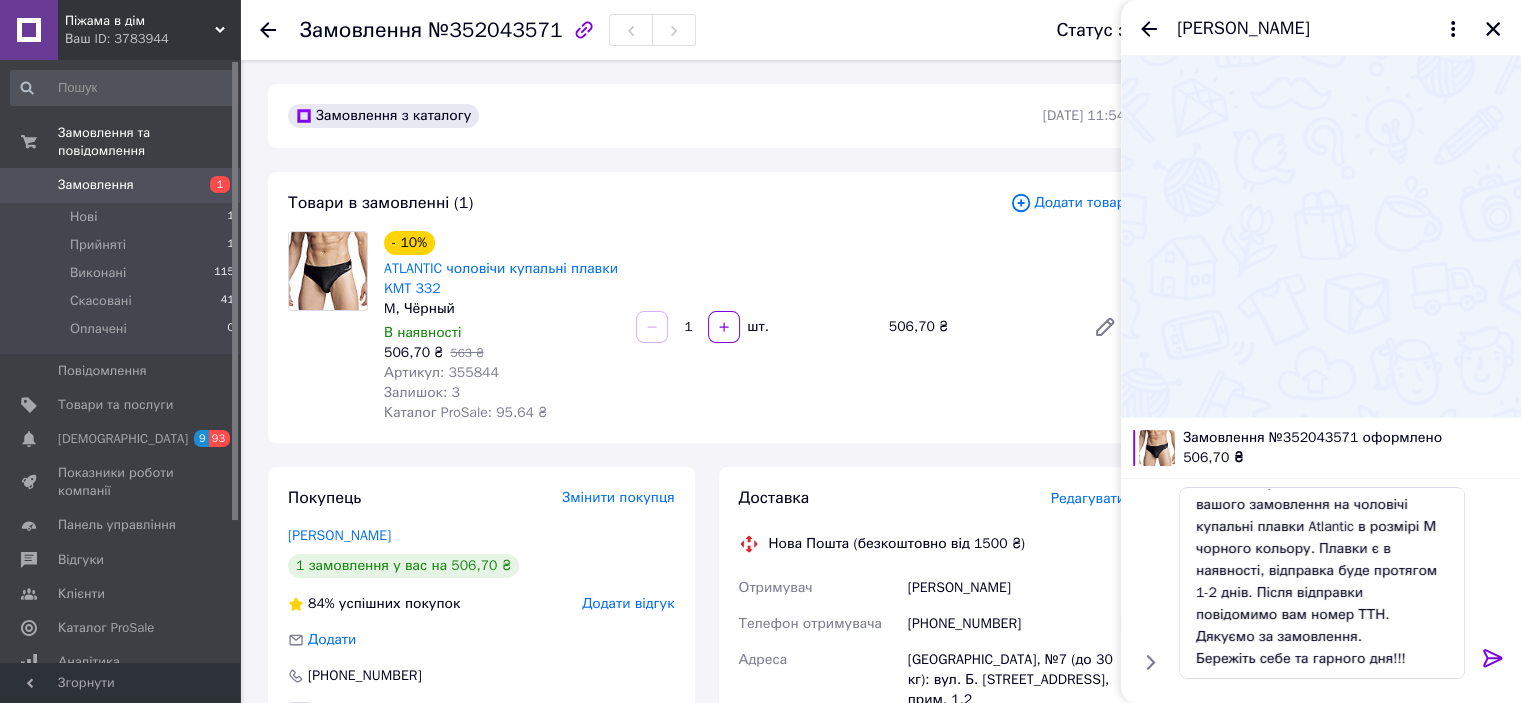 drag, startPoint x: 1489, startPoint y: 655, endPoint x: 1472, endPoint y: 642, distance: 21.400934 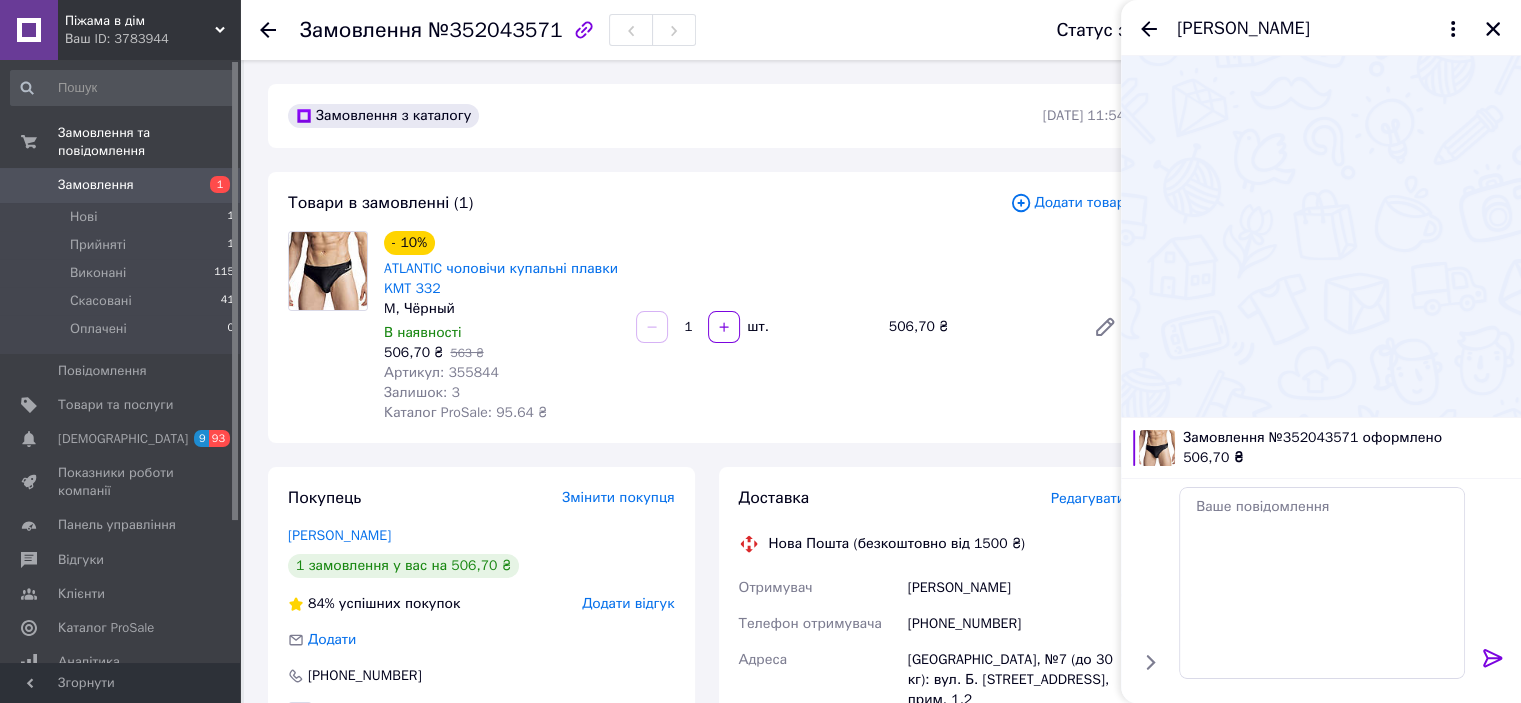 scroll, scrollTop: 0, scrollLeft: 0, axis: both 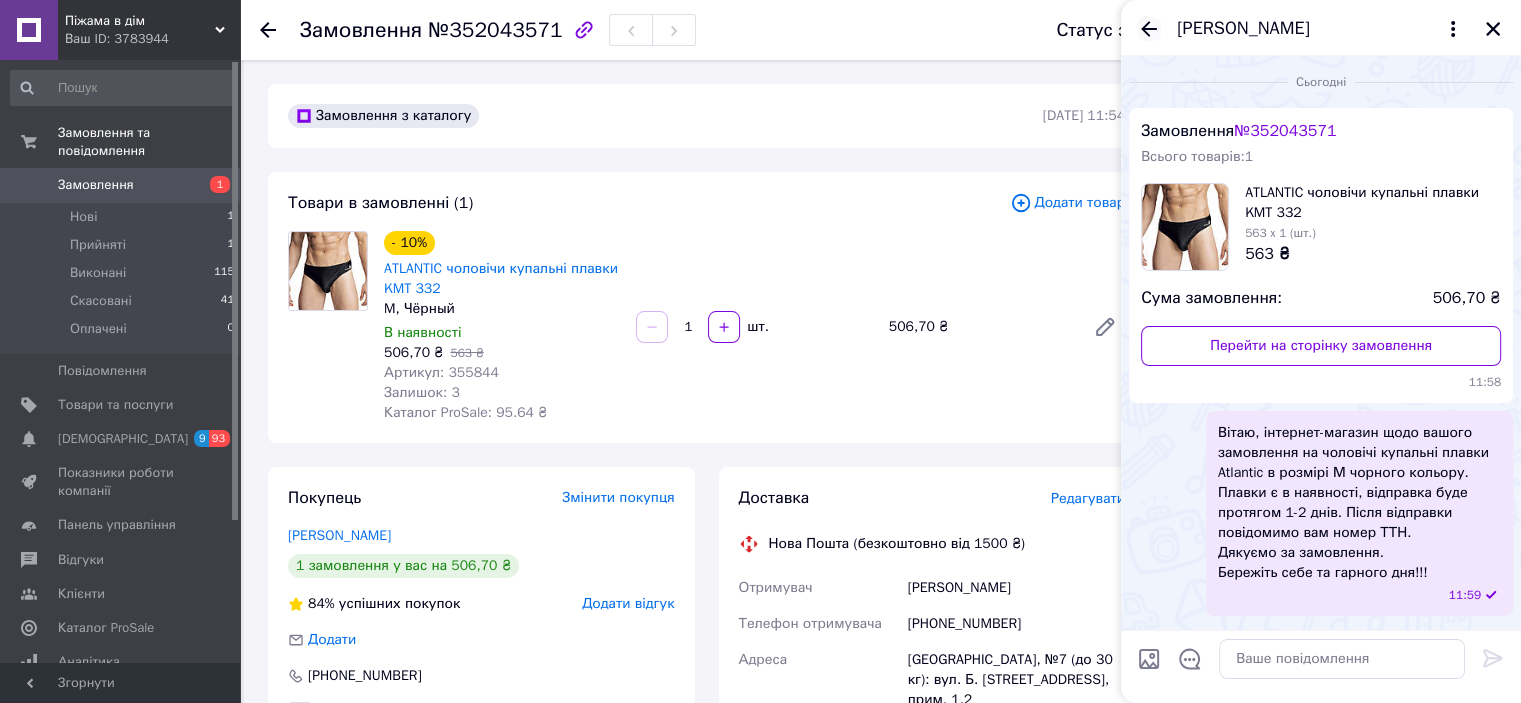 click 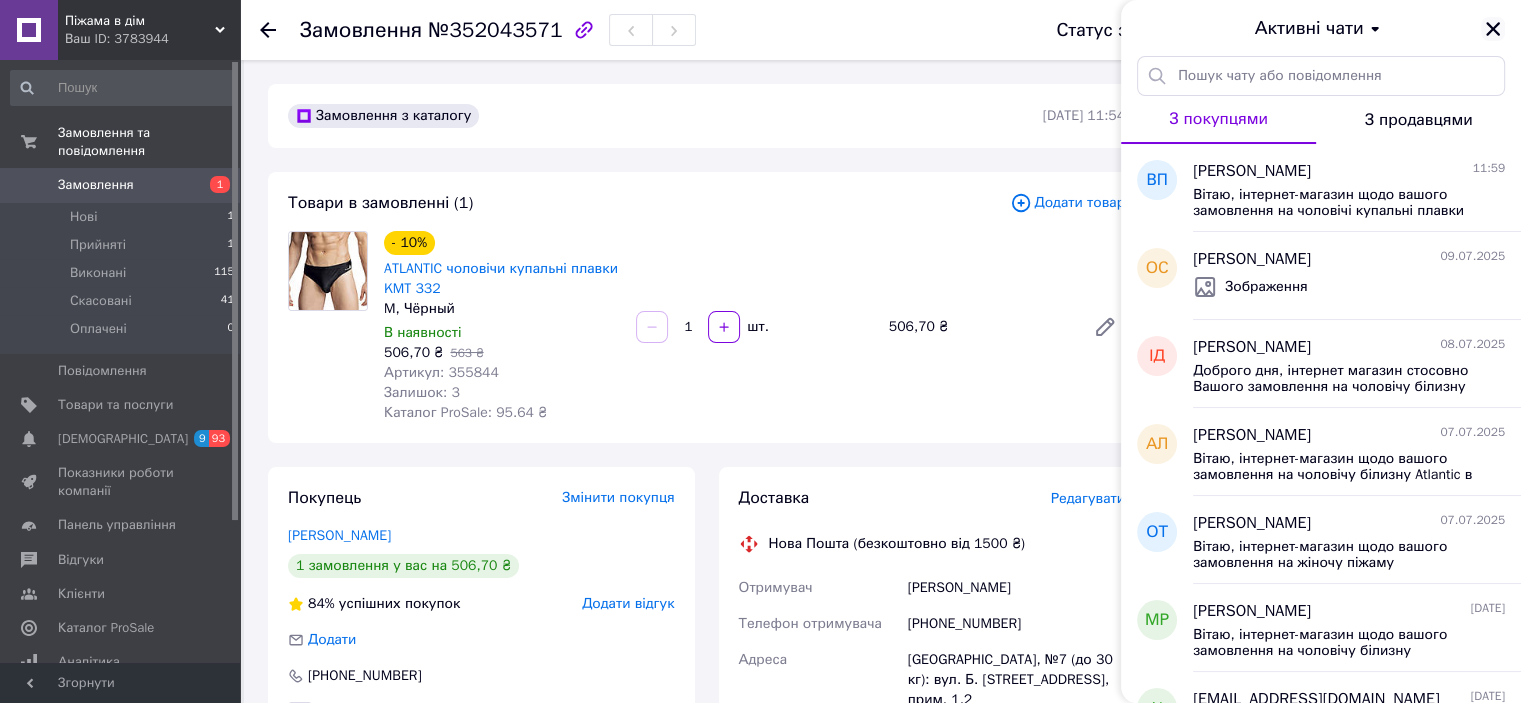 click 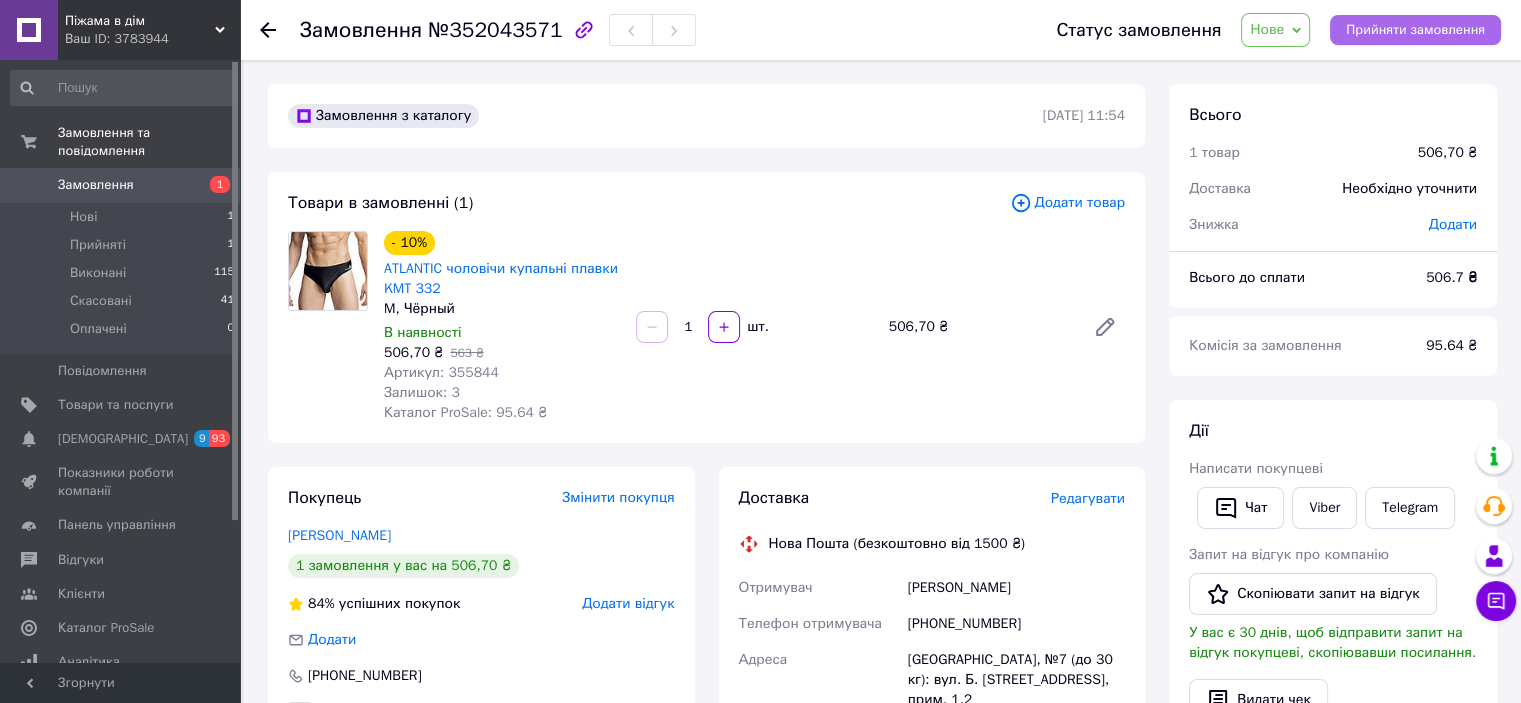 click on "Прийняти замовлення" at bounding box center (1415, 30) 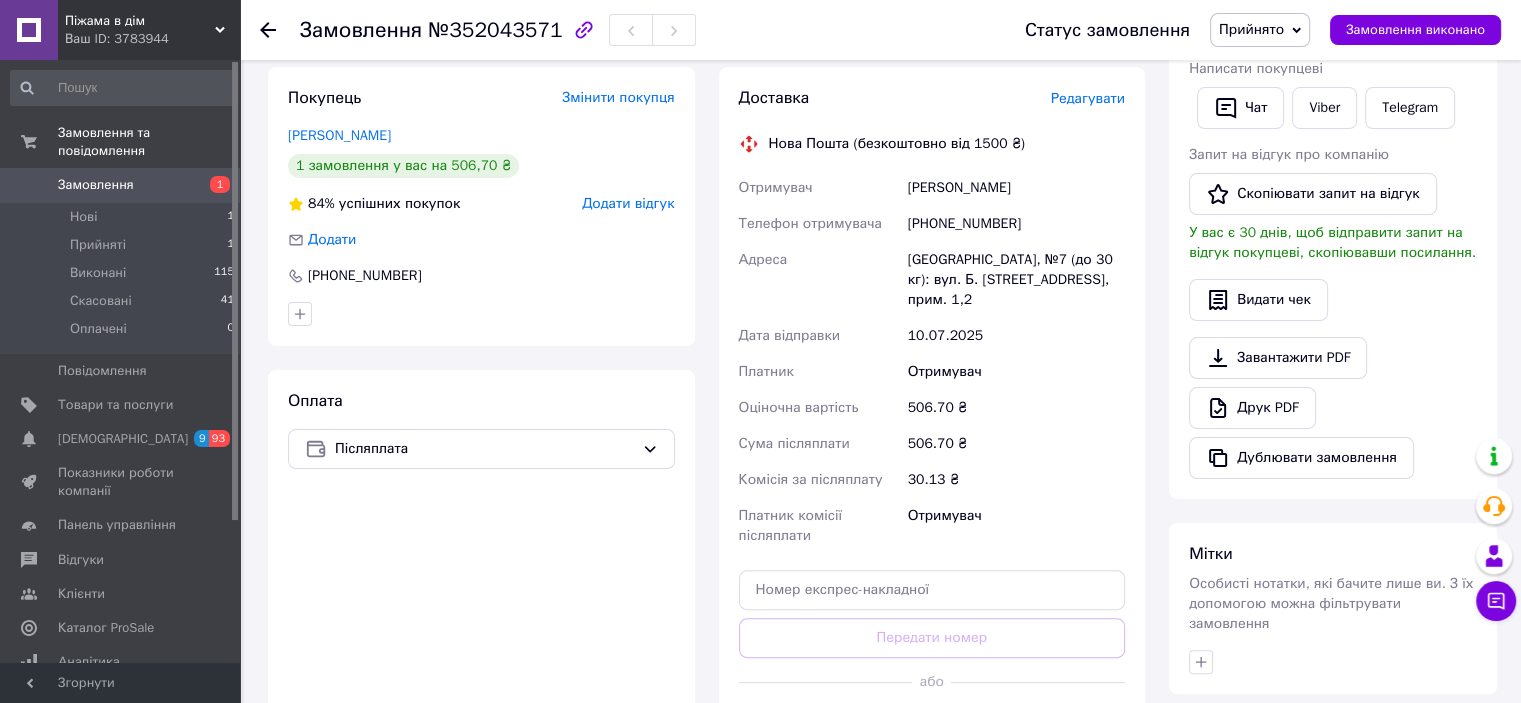 scroll, scrollTop: 300, scrollLeft: 0, axis: vertical 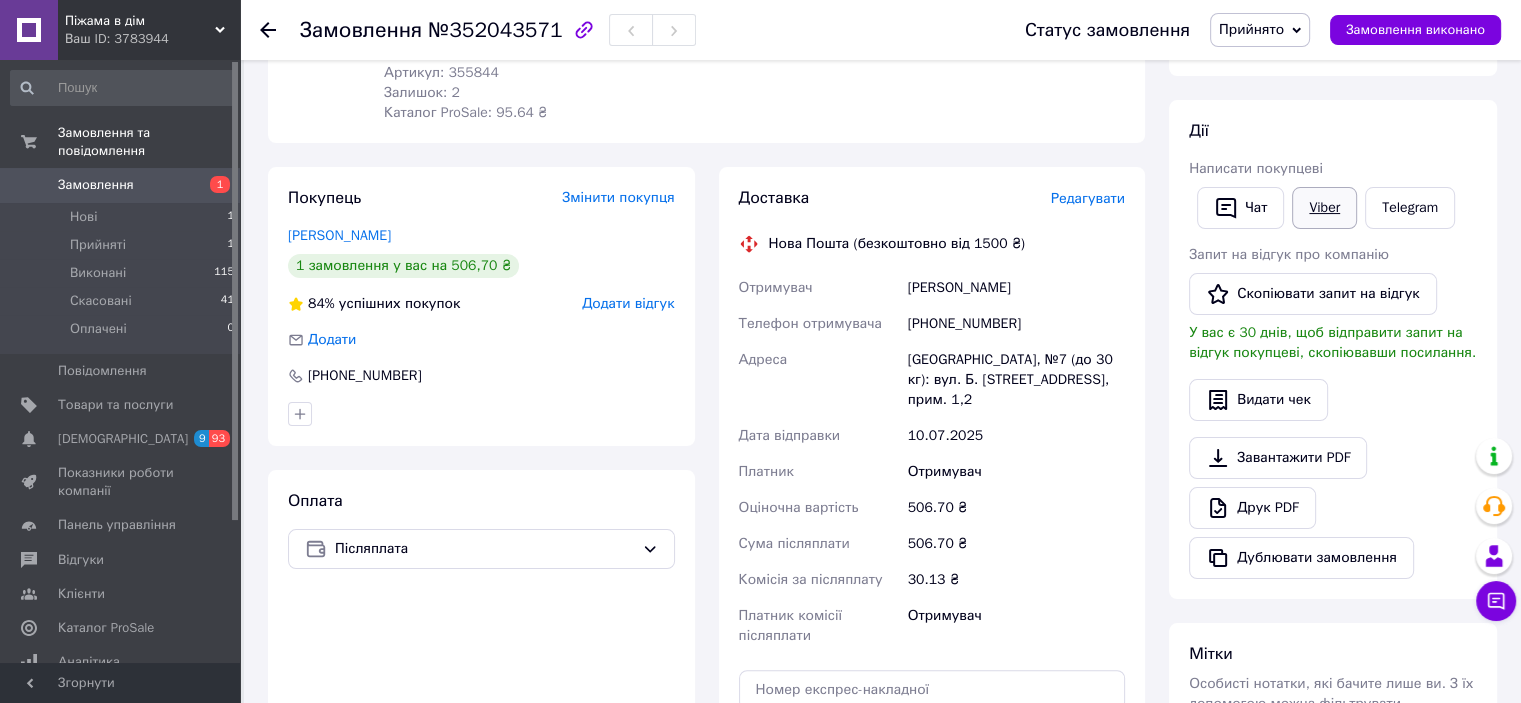 click on "Viber" at bounding box center [1324, 208] 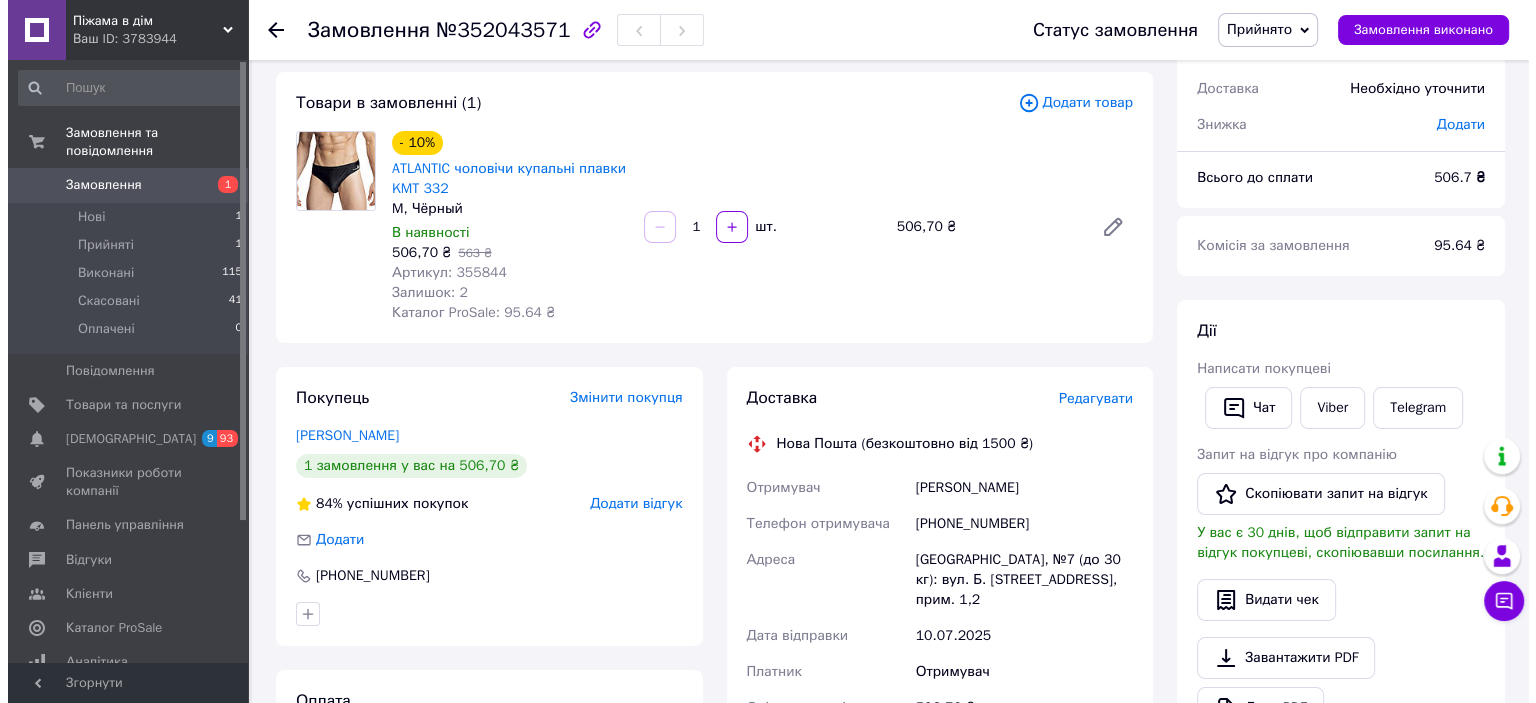 scroll, scrollTop: 0, scrollLeft: 0, axis: both 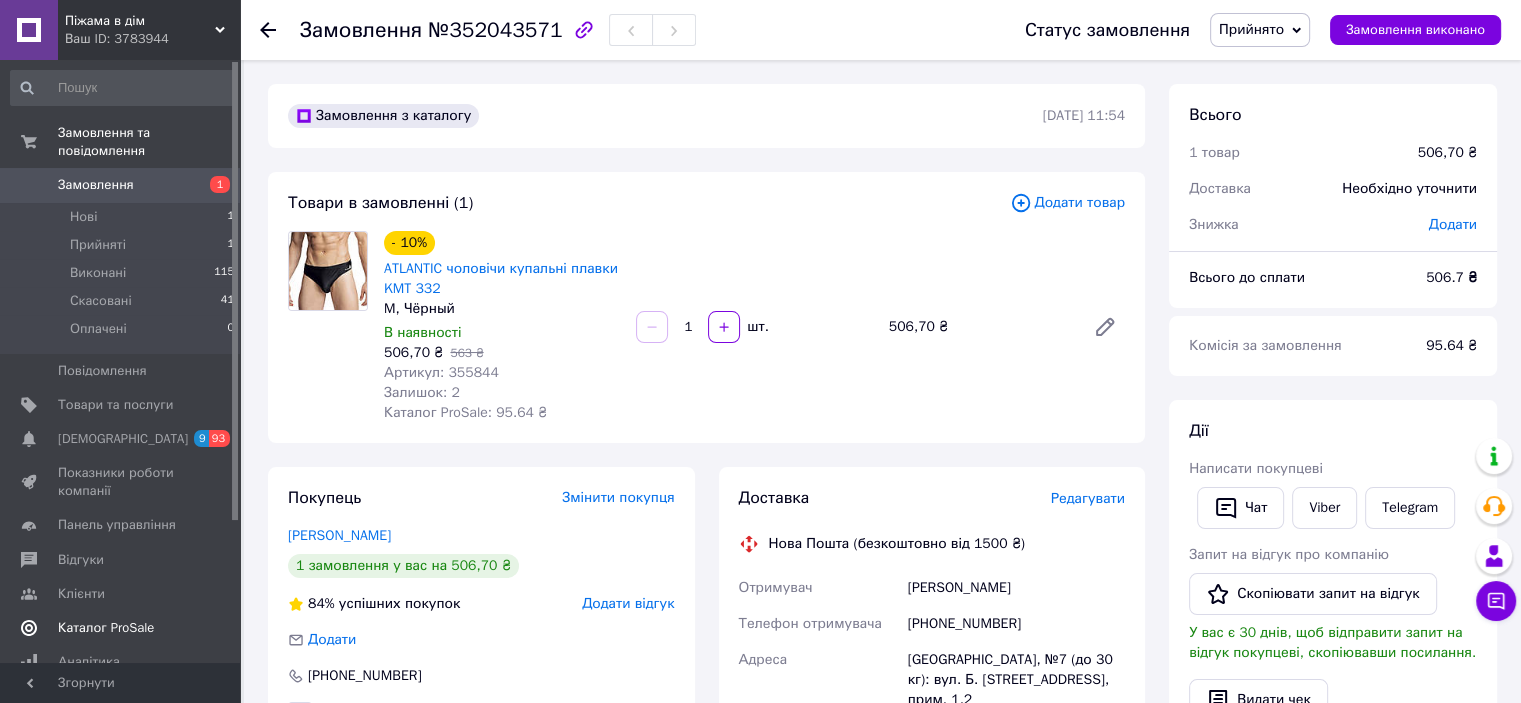 click on "Каталог ProSale" at bounding box center (106, 628) 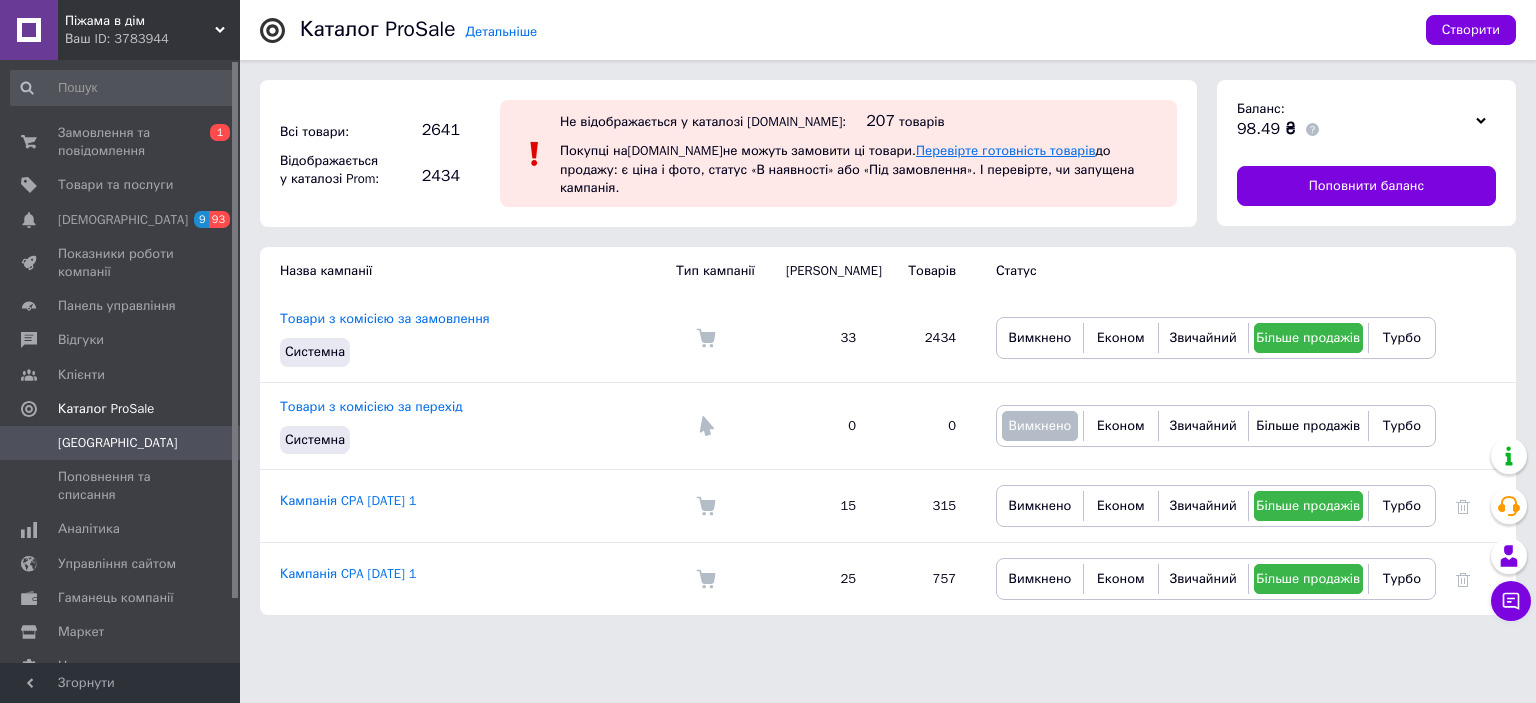 click on "Перевірте готовність товарів" at bounding box center (1005, 150) 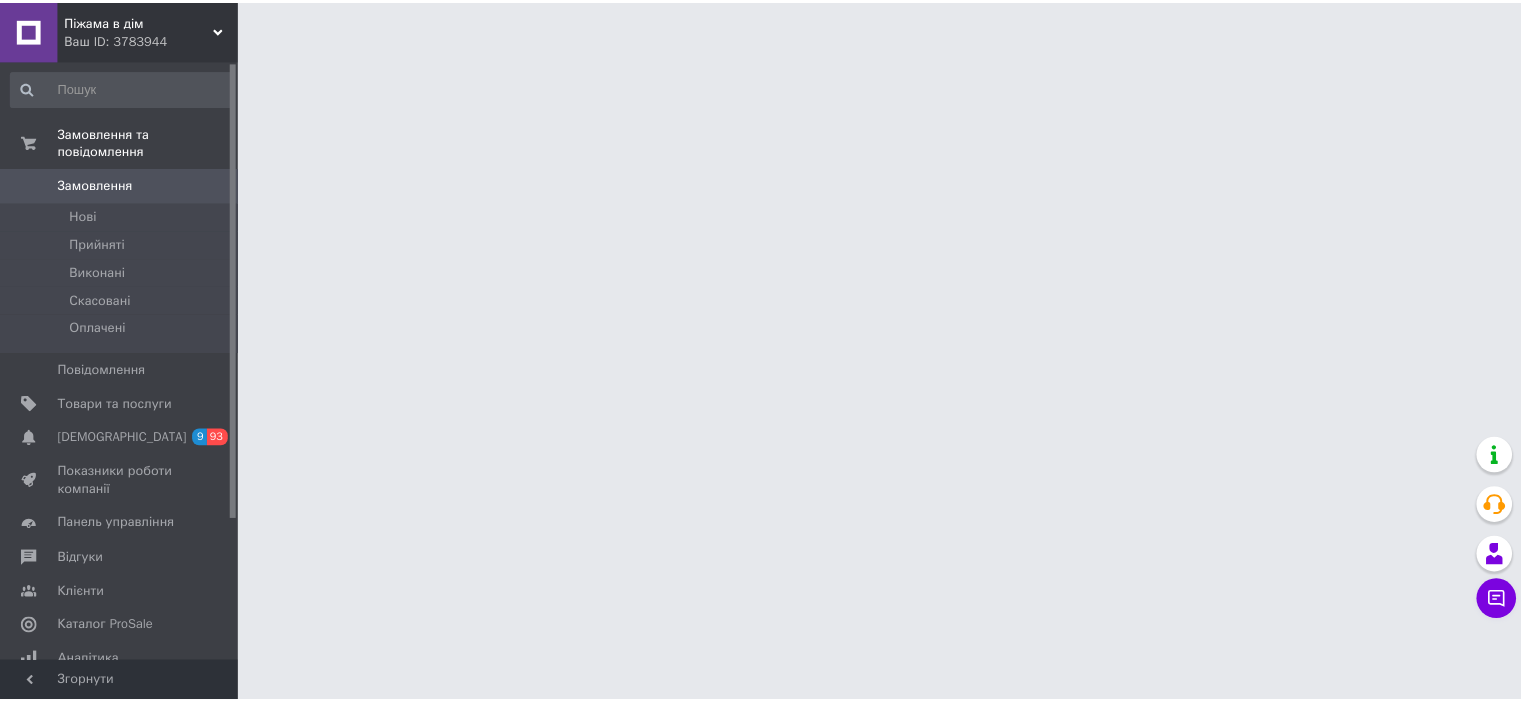 scroll, scrollTop: 0, scrollLeft: 0, axis: both 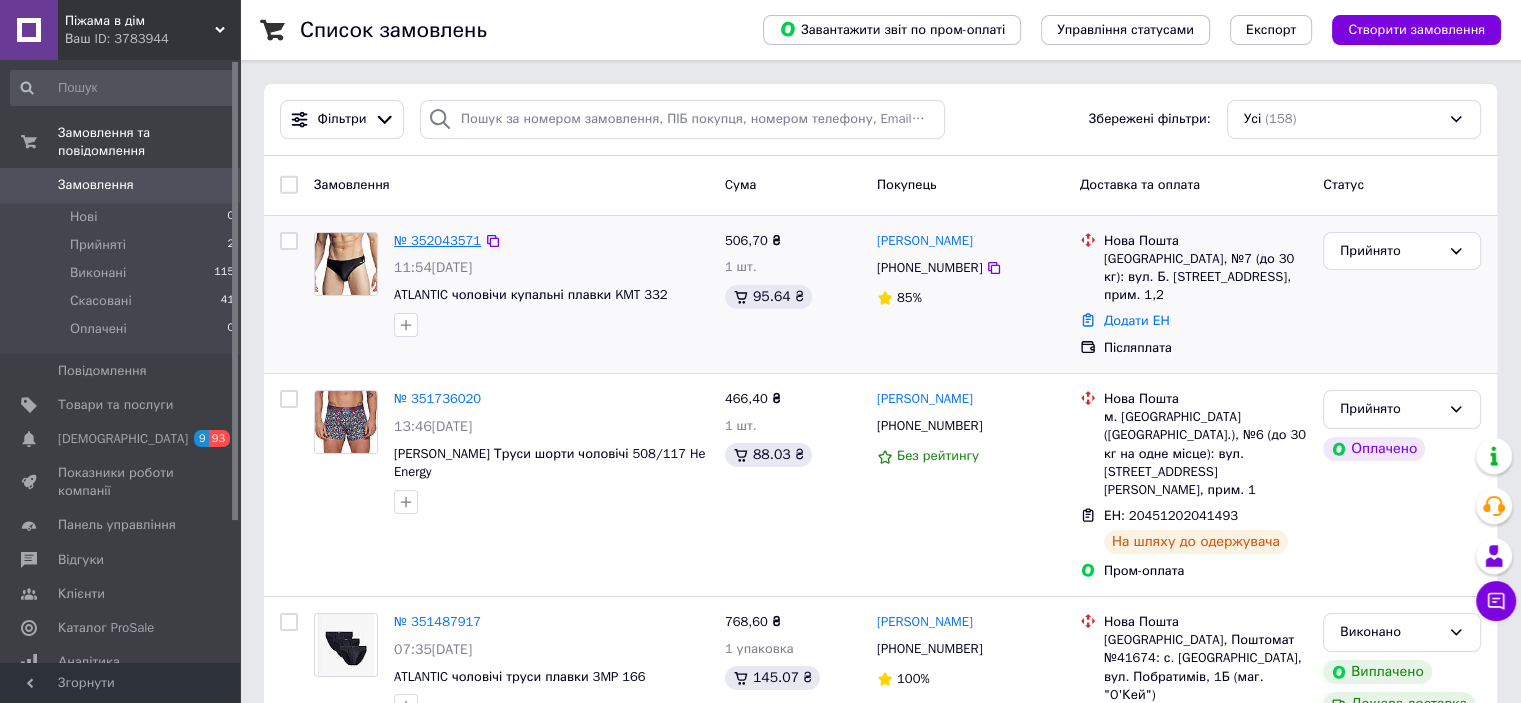 click on "№ 352043571" at bounding box center [437, 240] 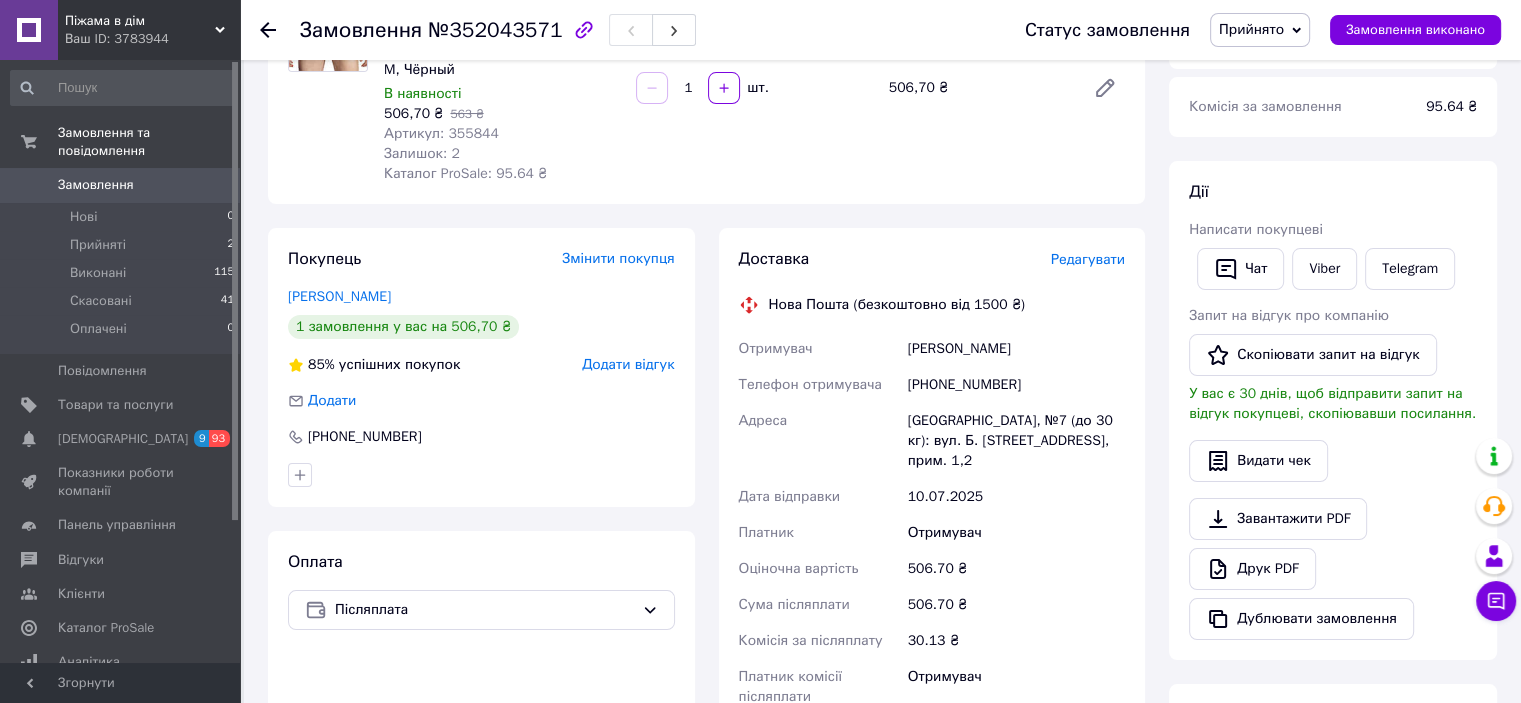 scroll, scrollTop: 539, scrollLeft: 0, axis: vertical 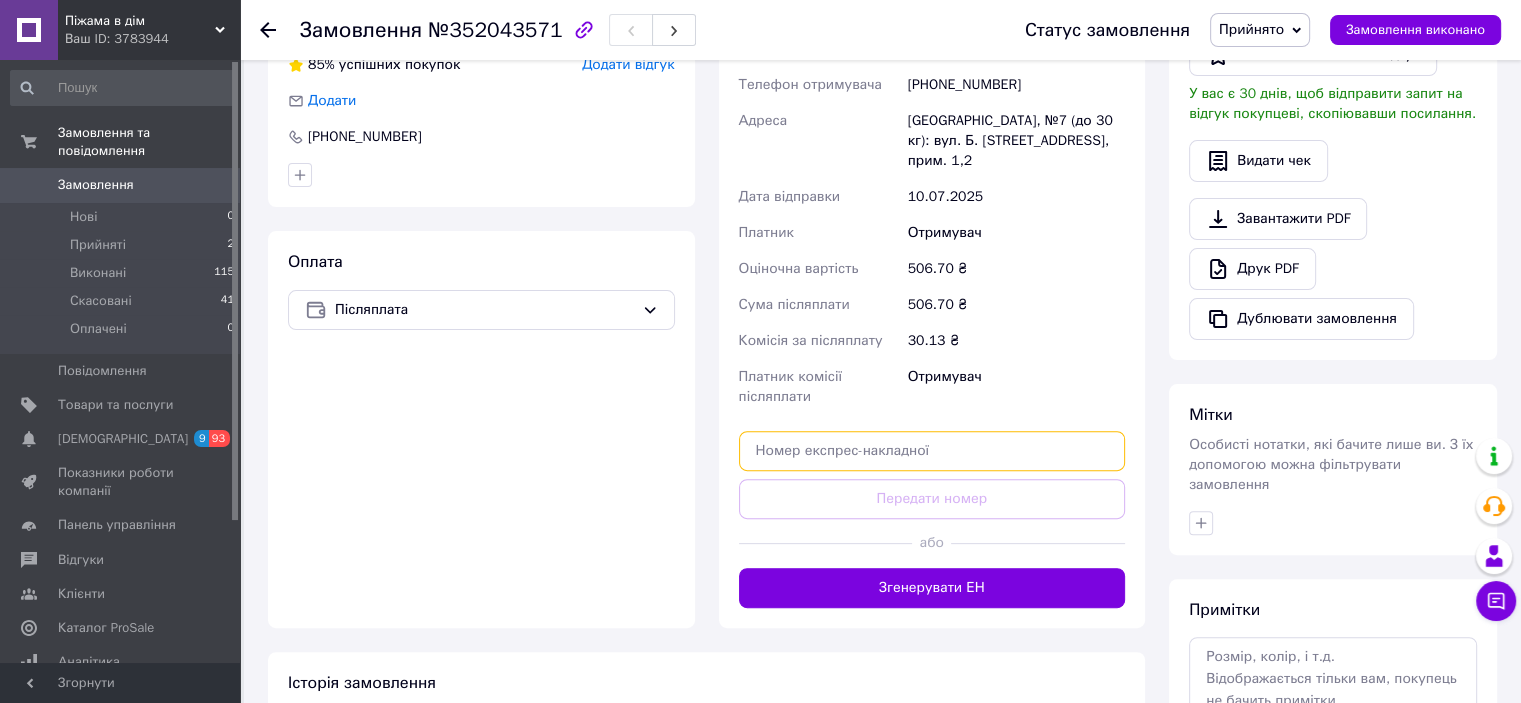click at bounding box center [932, 451] 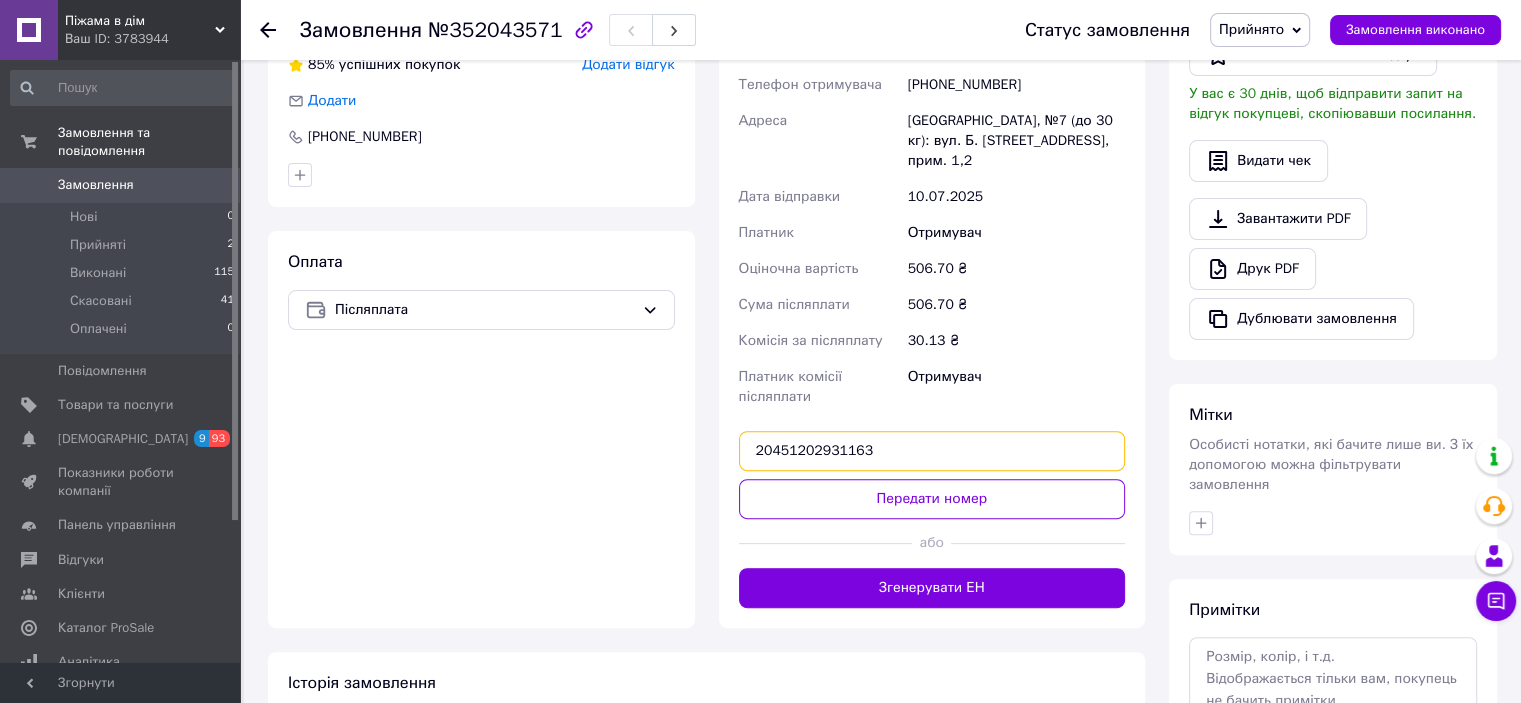 click on "20451202931163" at bounding box center [932, 451] 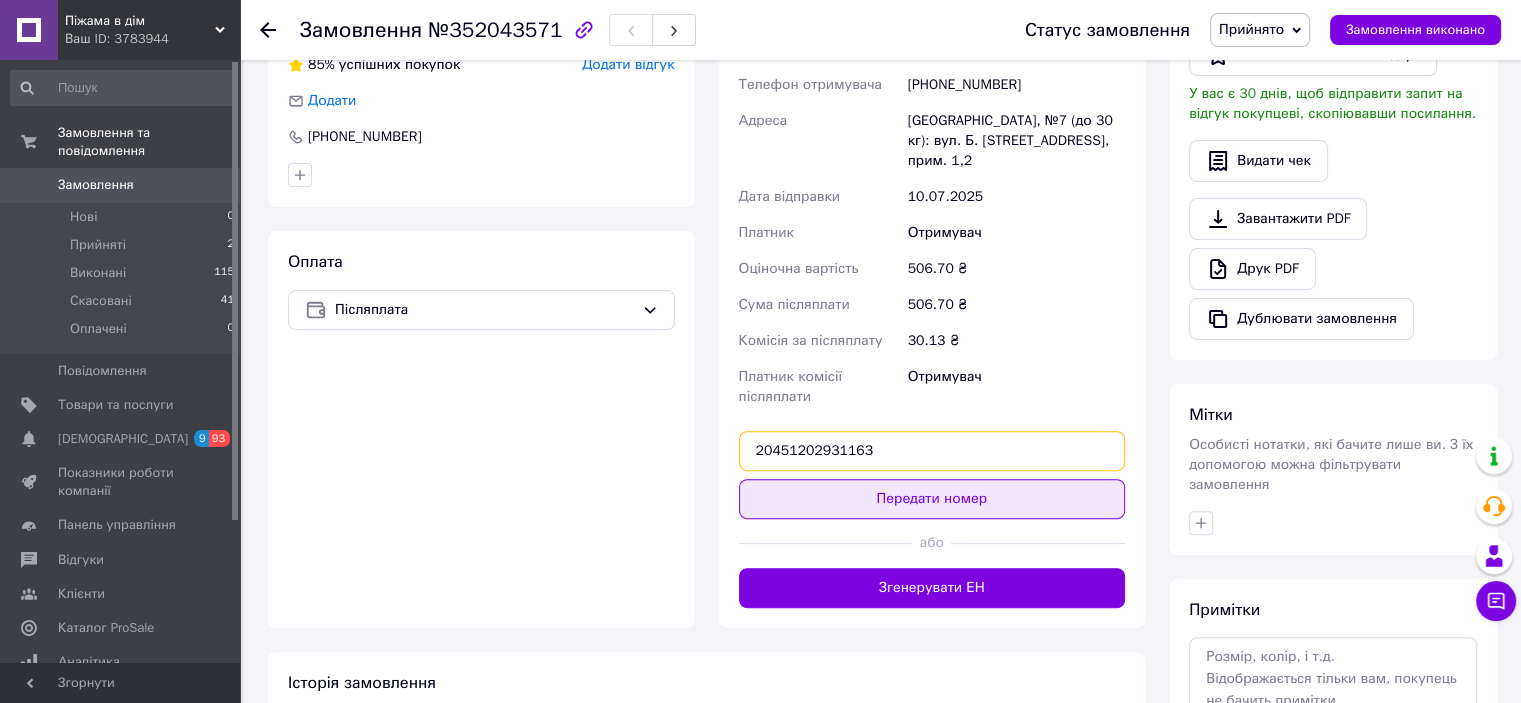 type on "20451202931163" 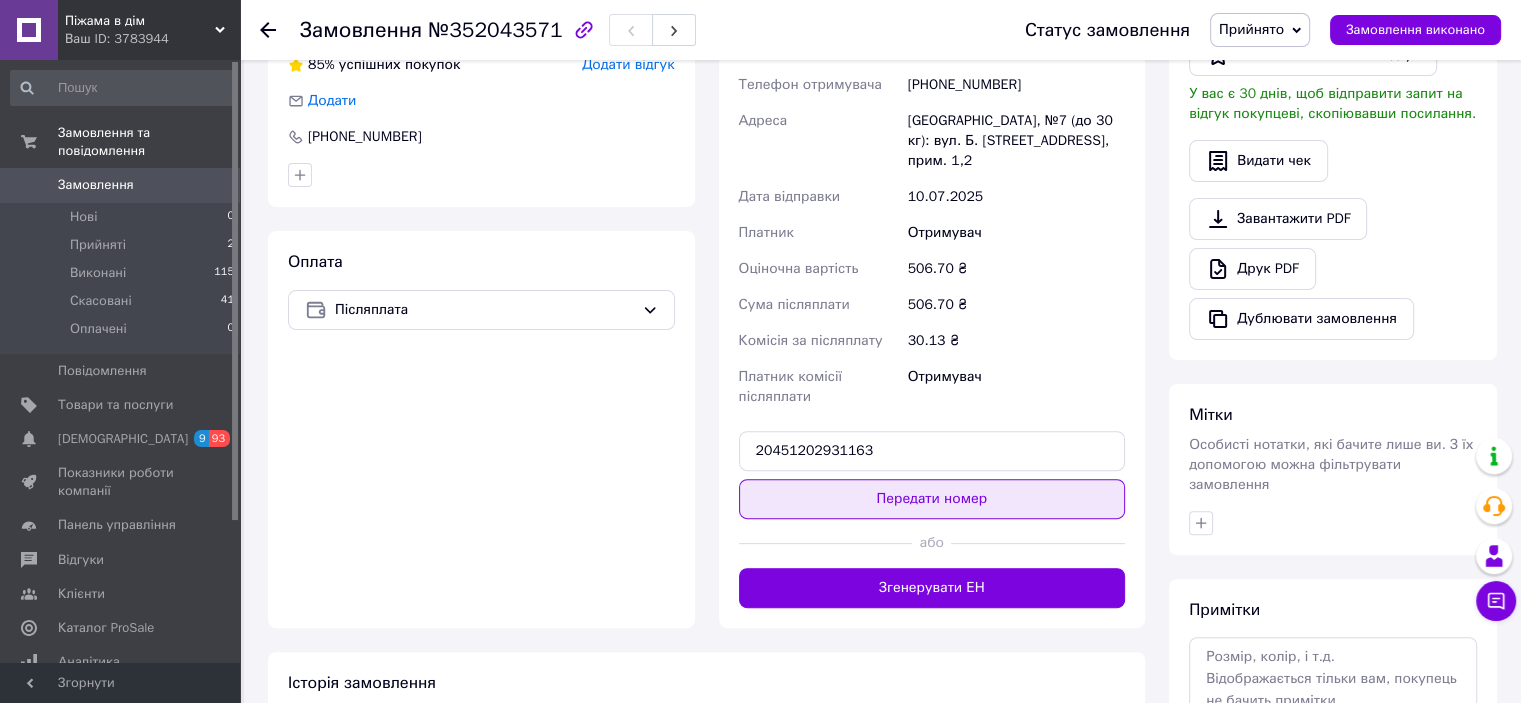 click on "Передати номер" at bounding box center (932, 499) 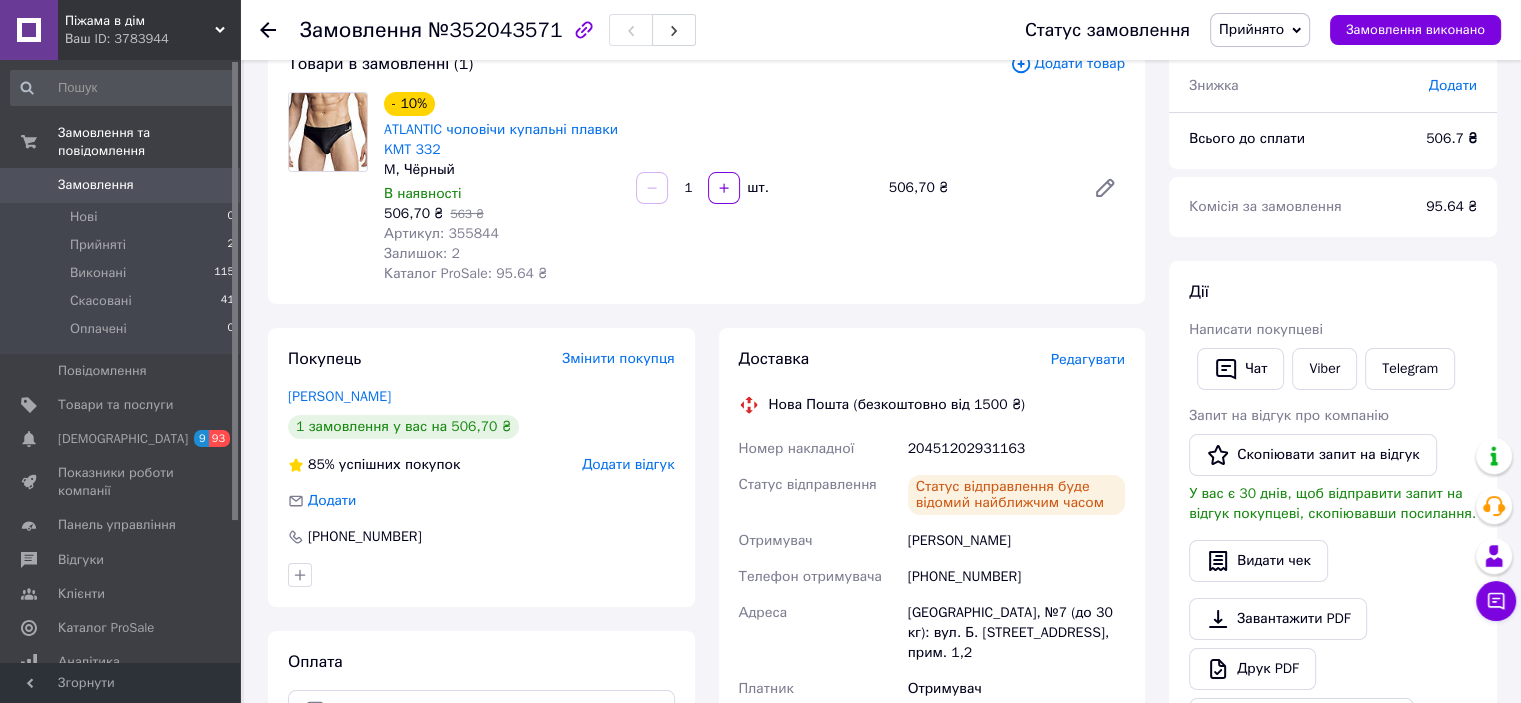 scroll, scrollTop: 0, scrollLeft: 0, axis: both 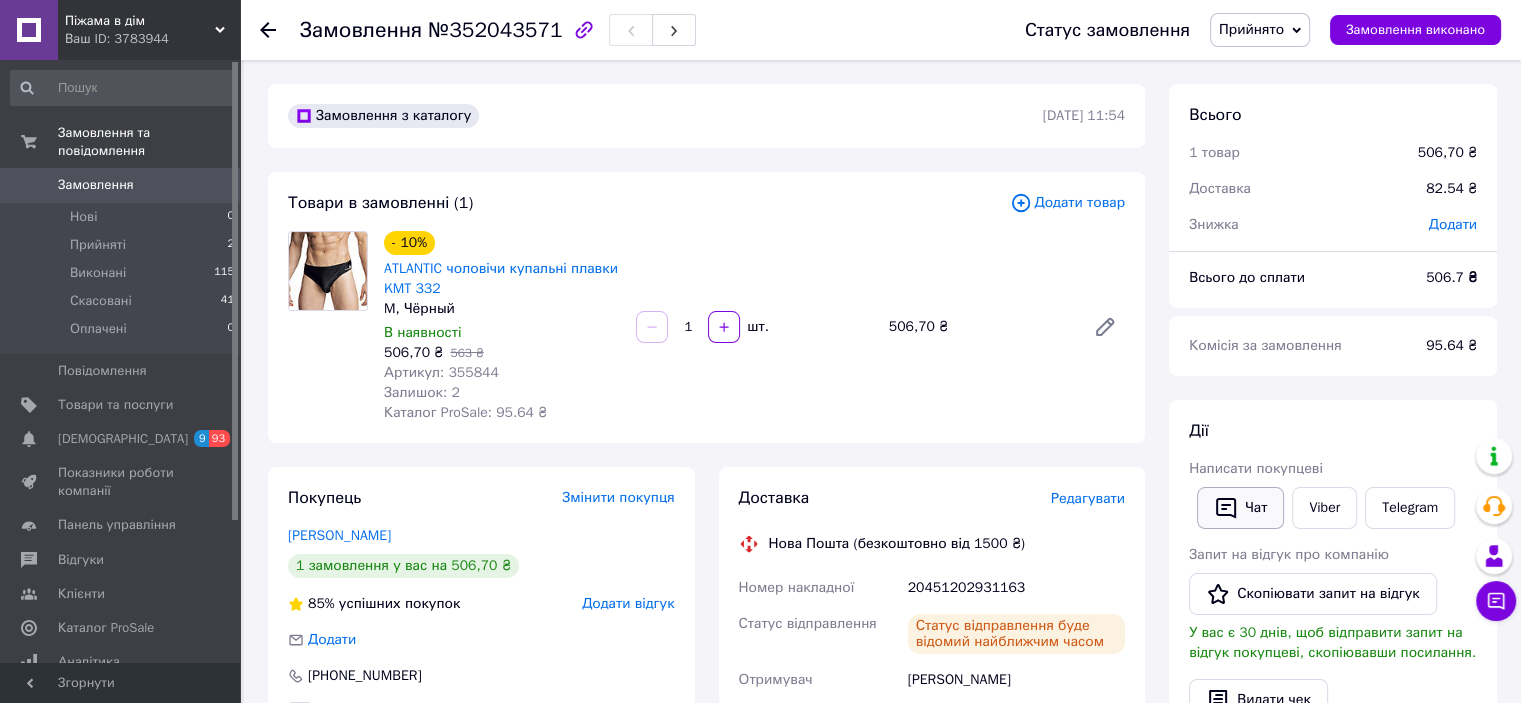 click 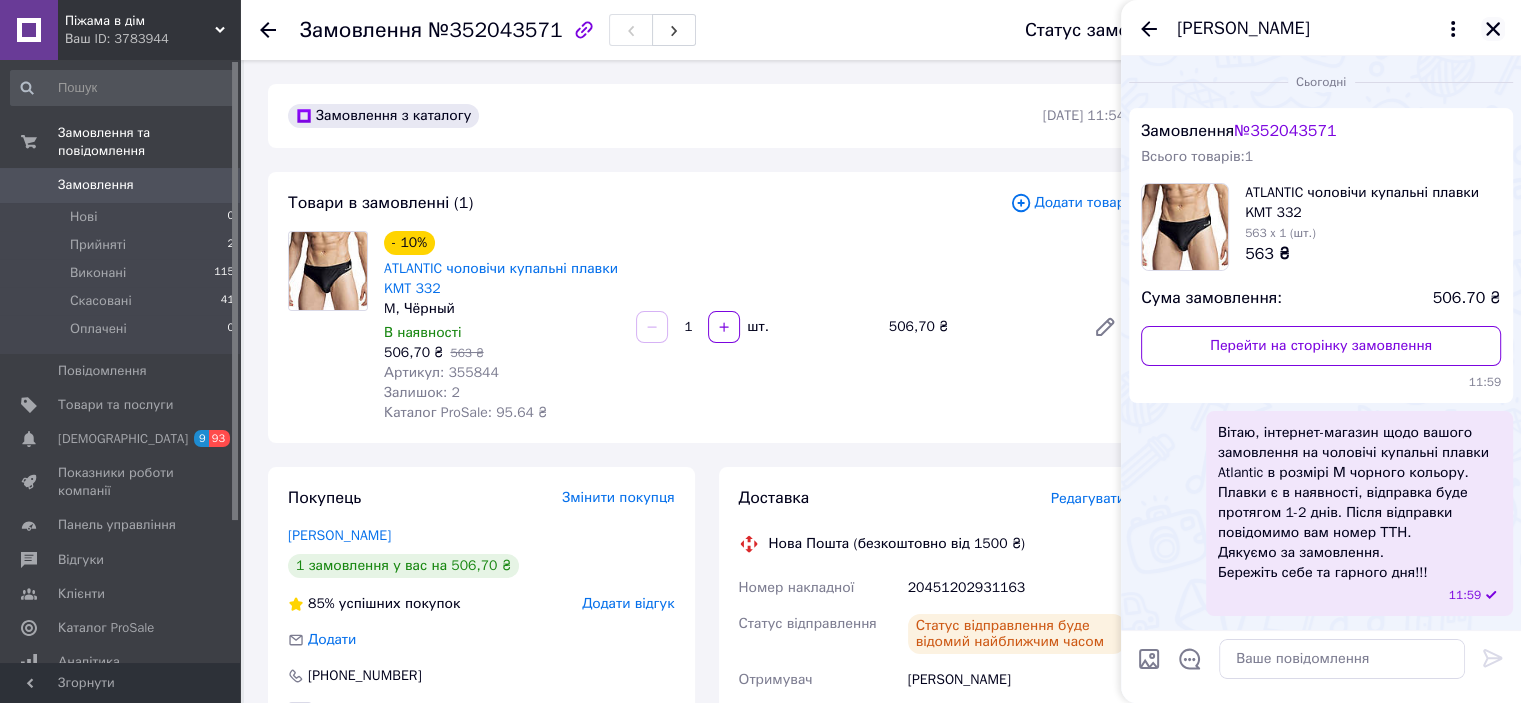 click 